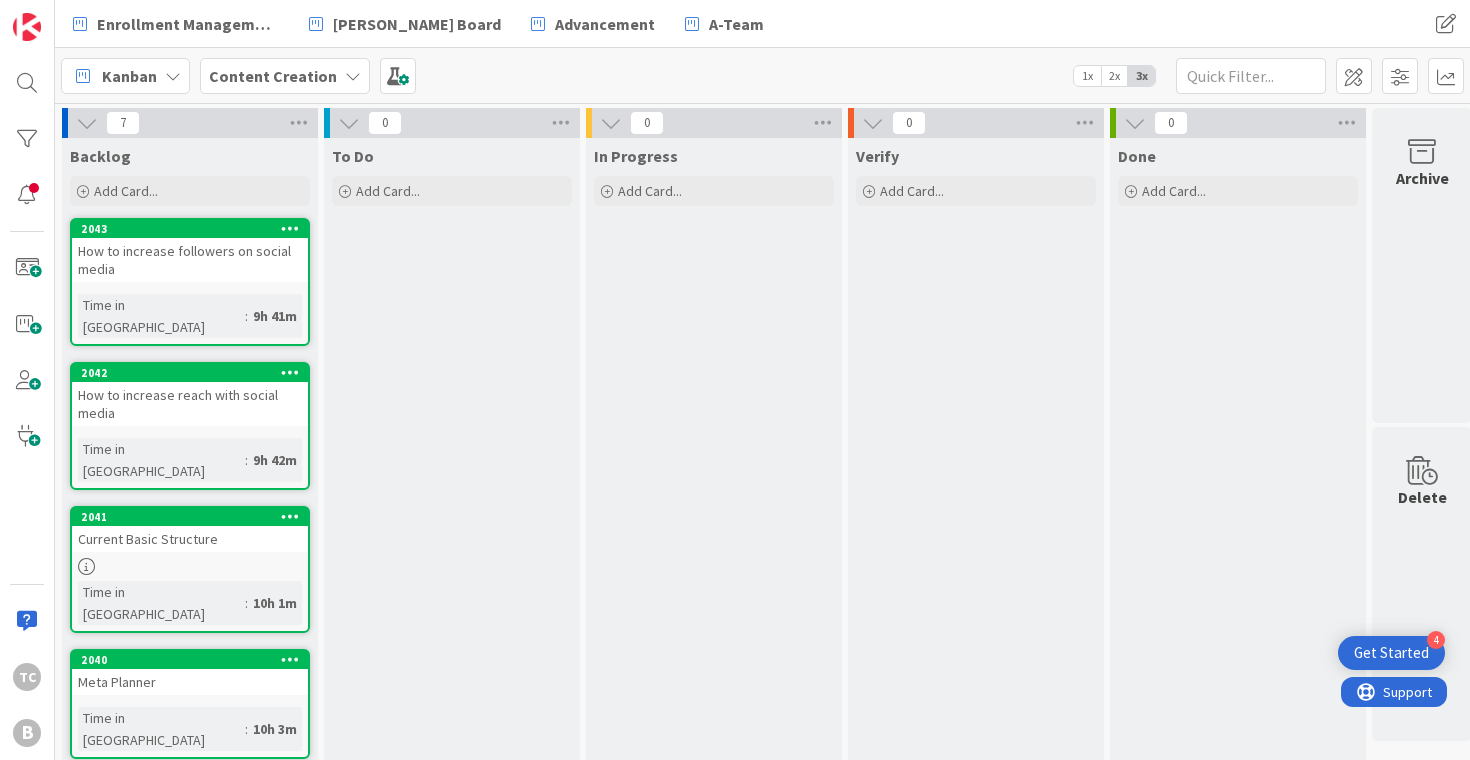 scroll, scrollTop: 0, scrollLeft: 0, axis: both 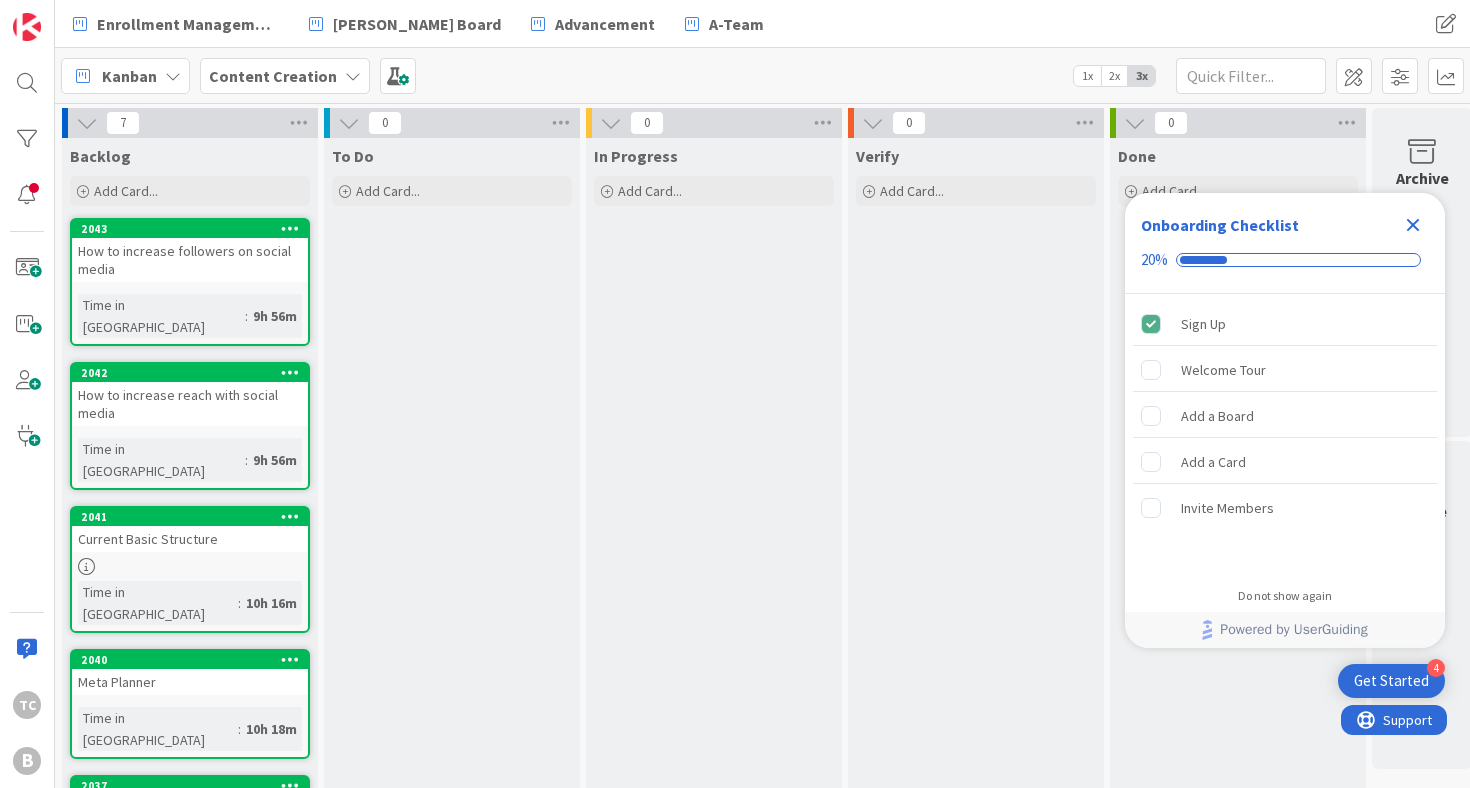 click 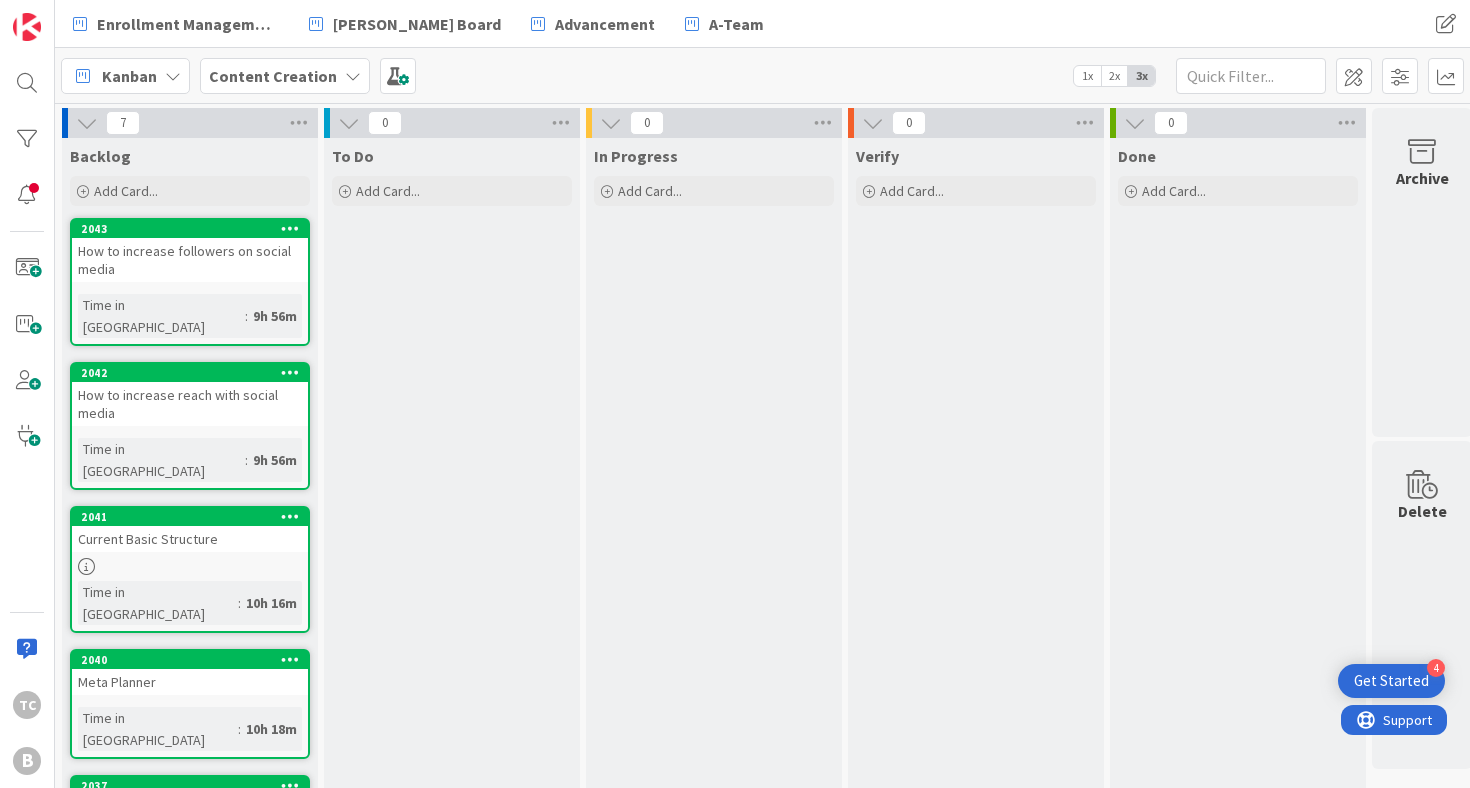 scroll, scrollTop: 0, scrollLeft: 0, axis: both 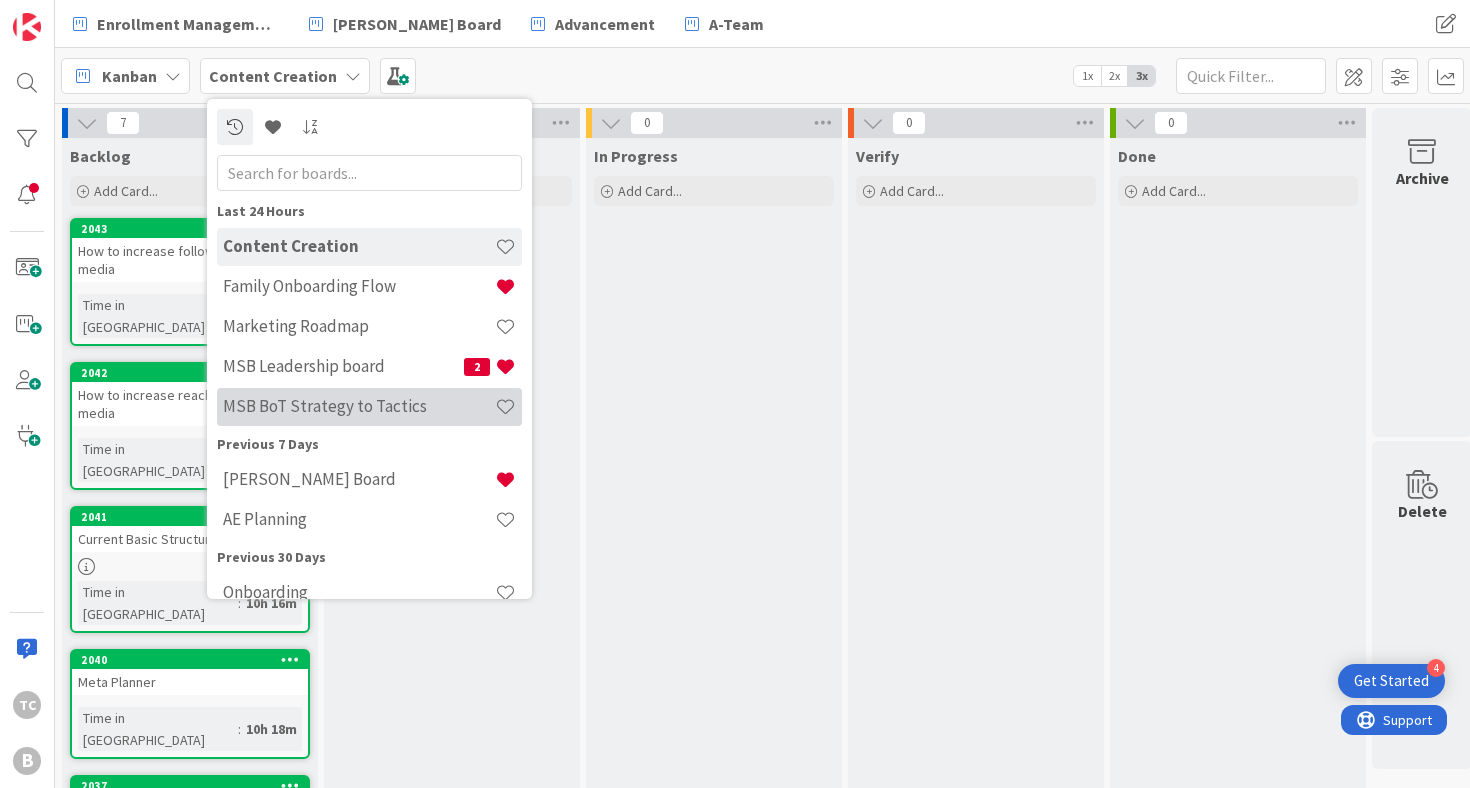 click on "MSB BoT Strategy to Tactics" at bounding box center [359, 406] 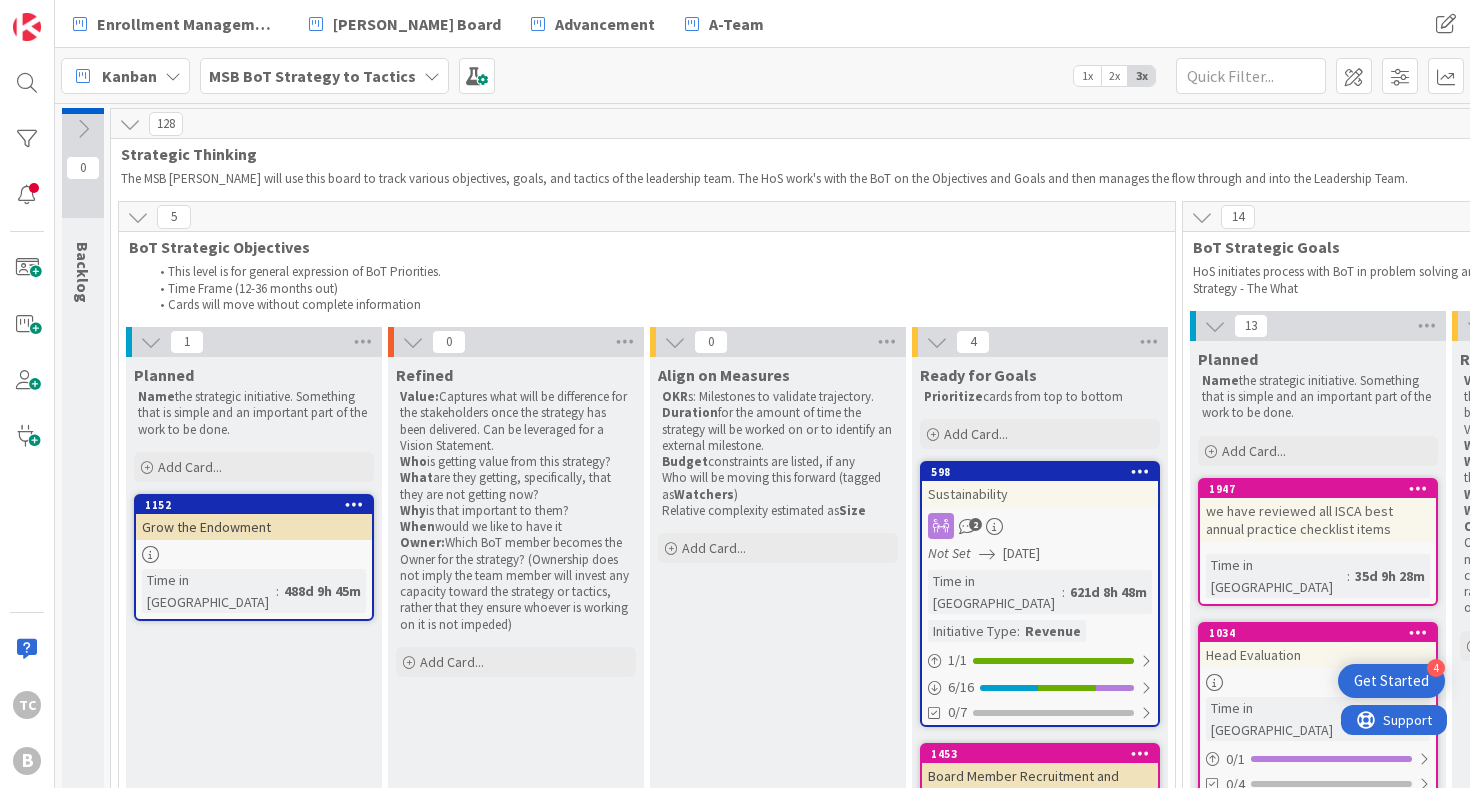 scroll, scrollTop: 0, scrollLeft: 0, axis: both 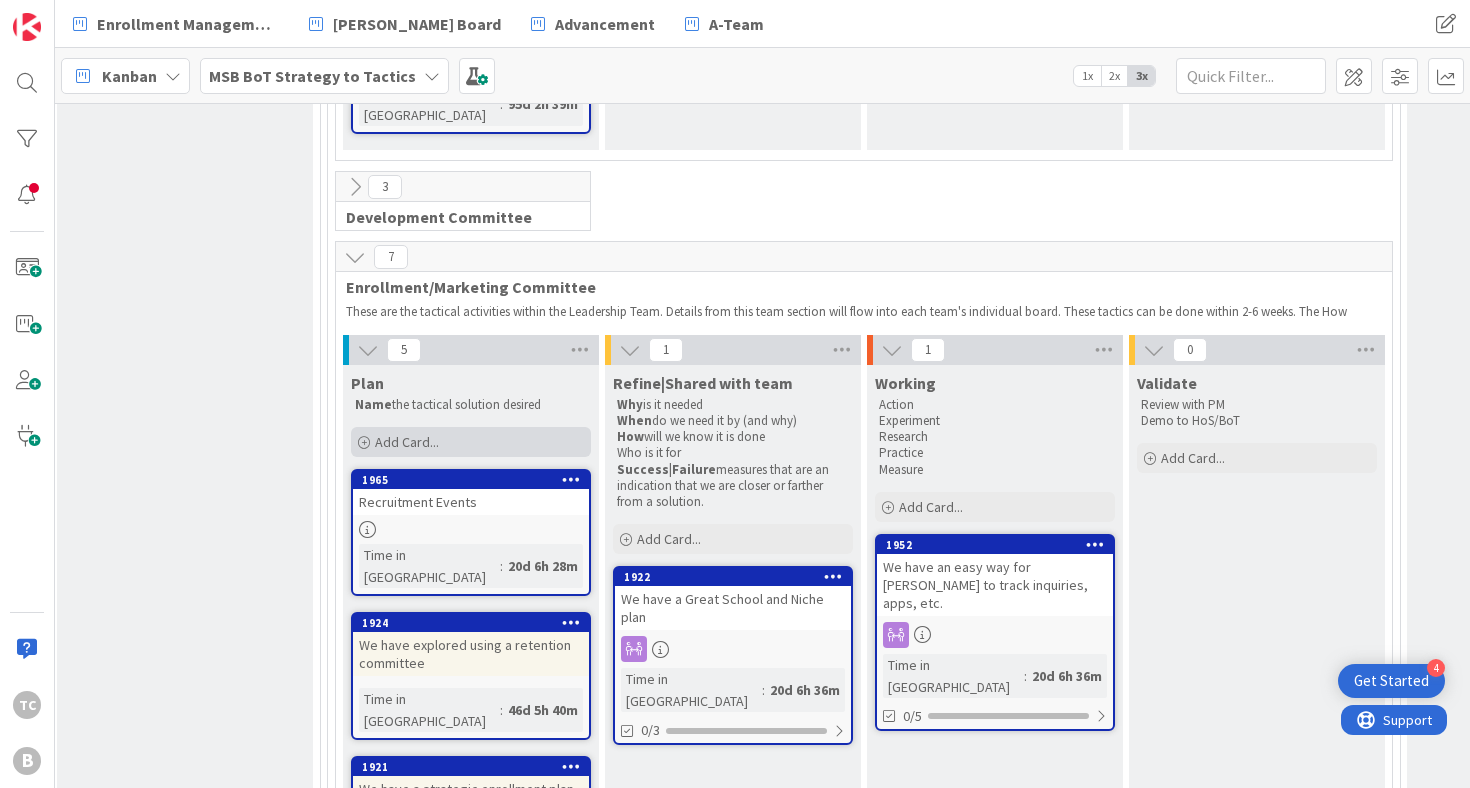 click on "Add Card..." at bounding box center (471, 442) 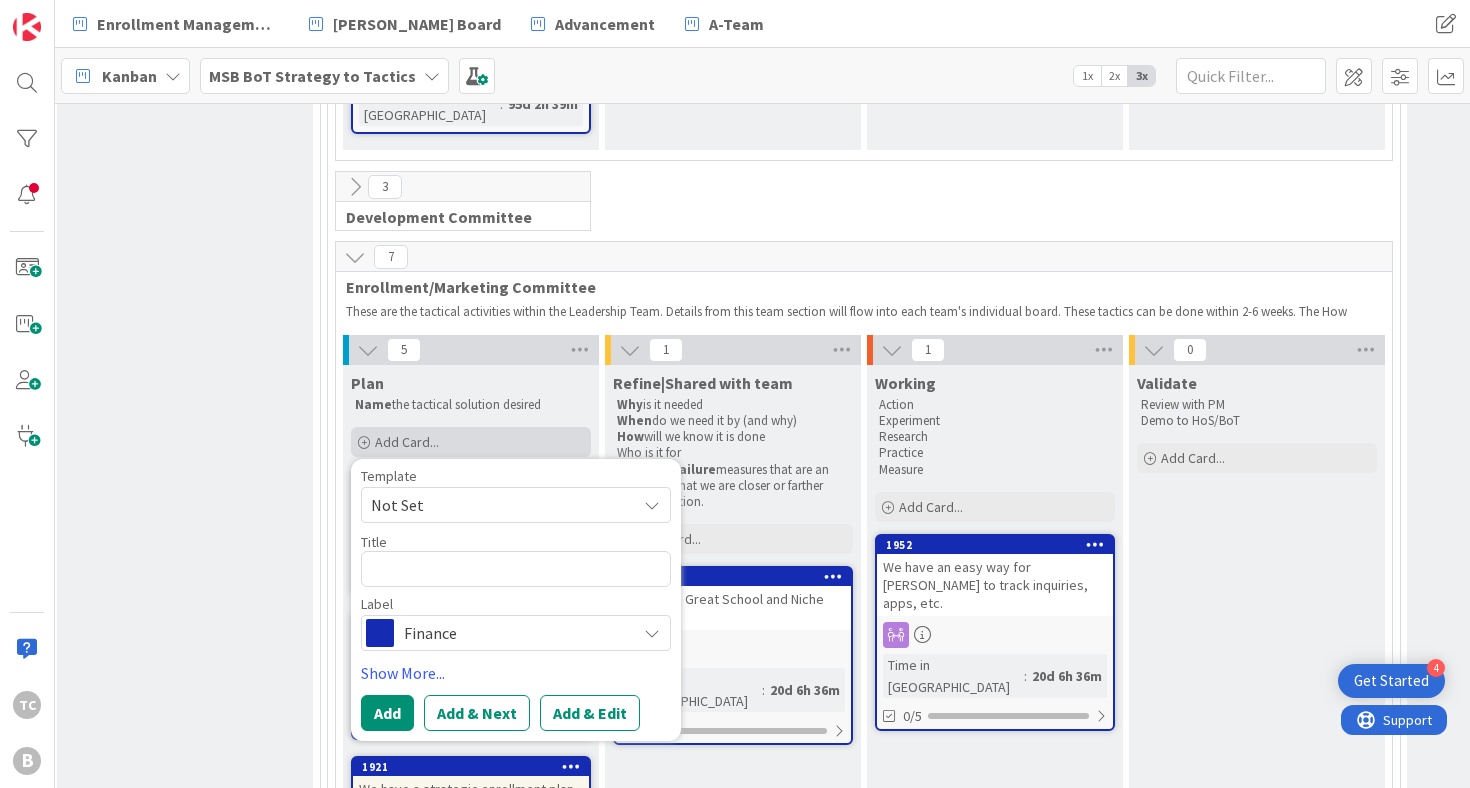 type on "x" 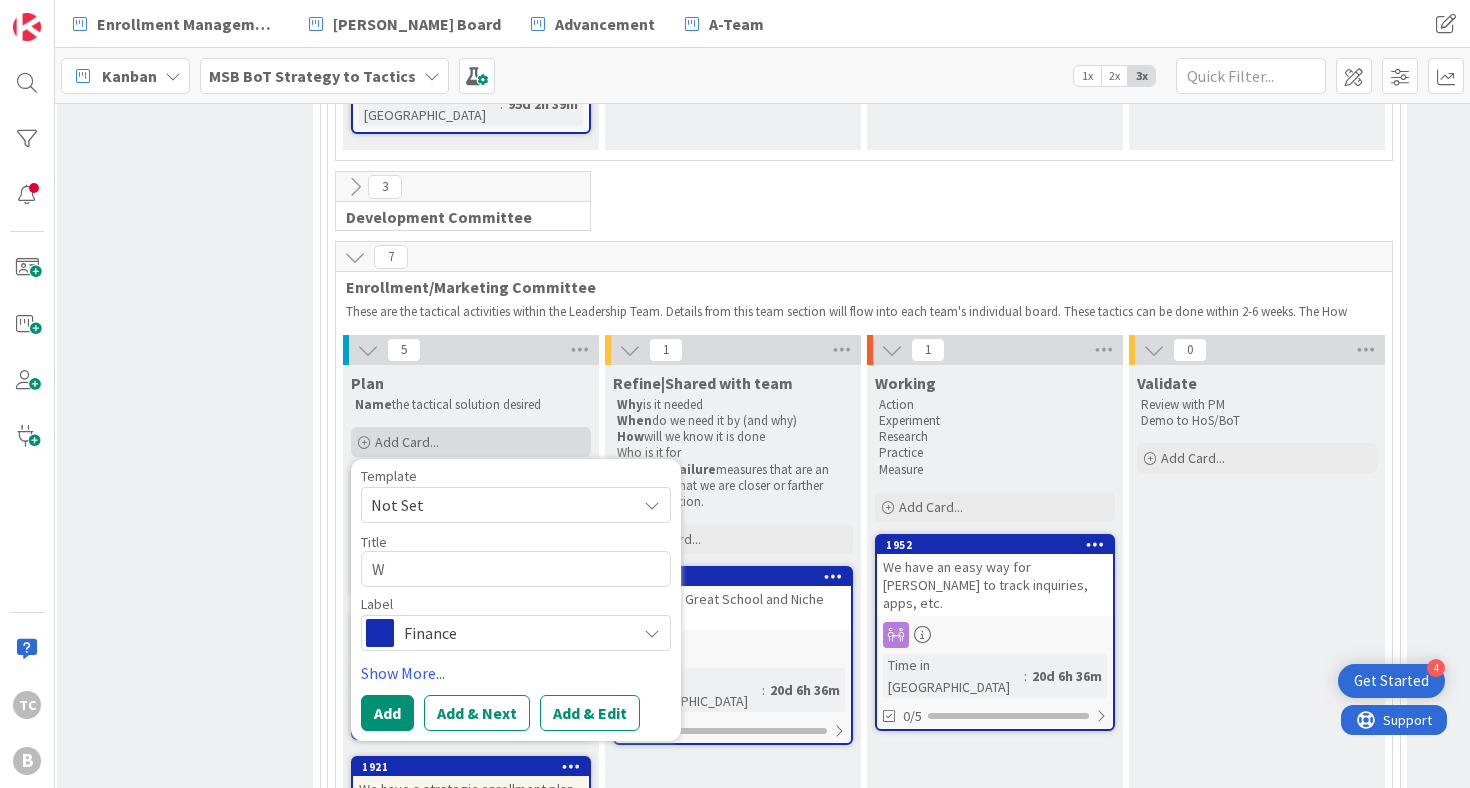 type on "x" 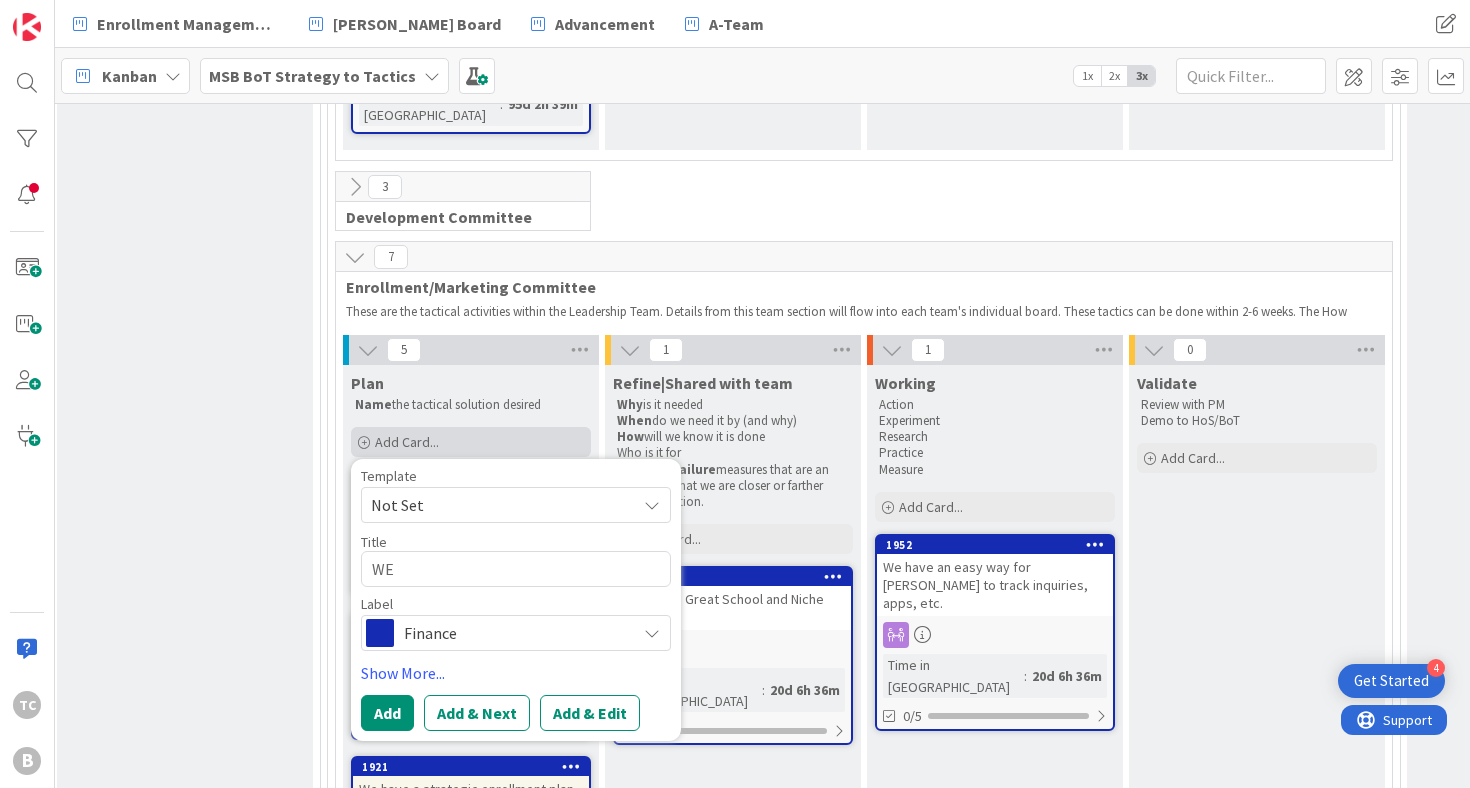 type on "x" 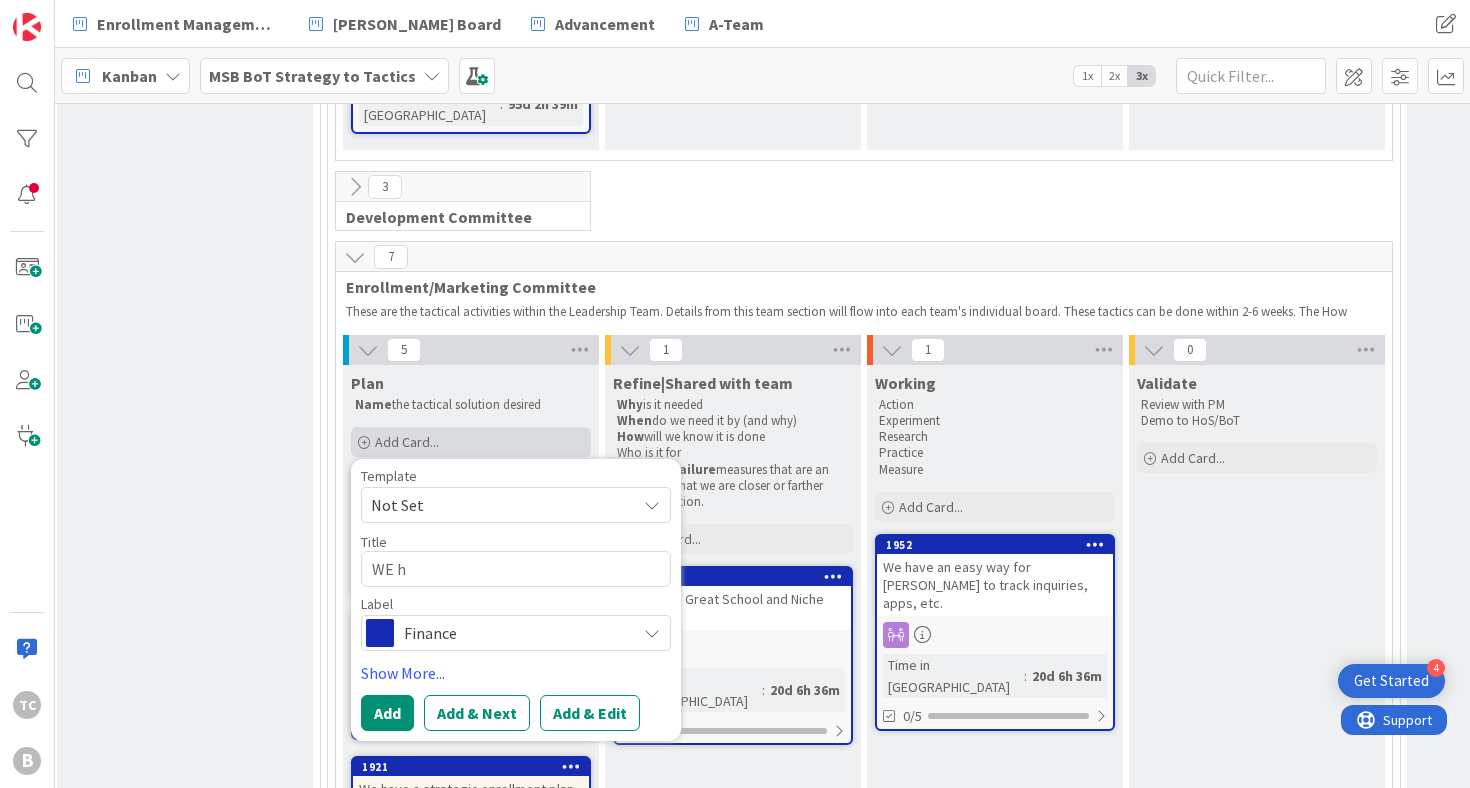 type on "x" 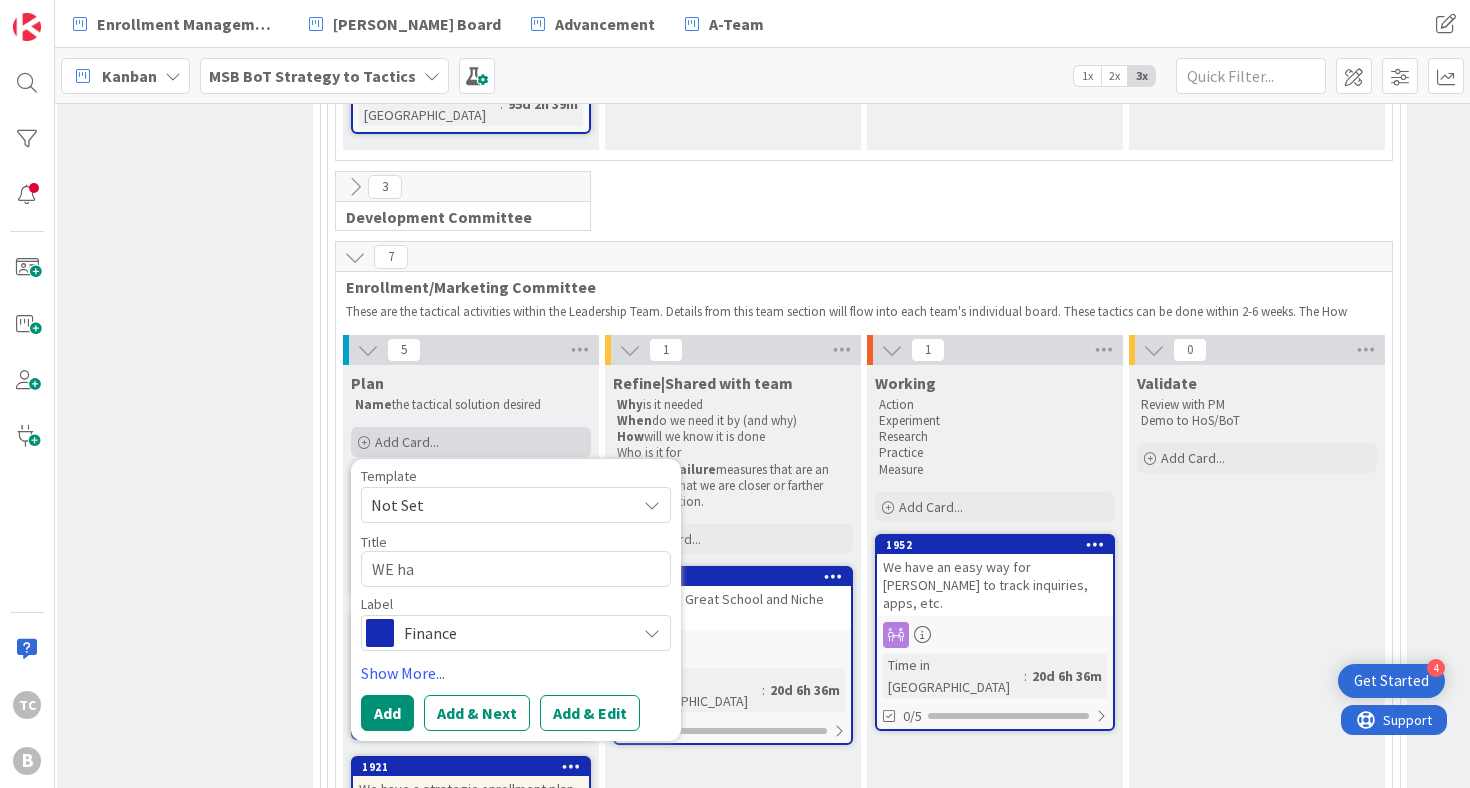 type on "x" 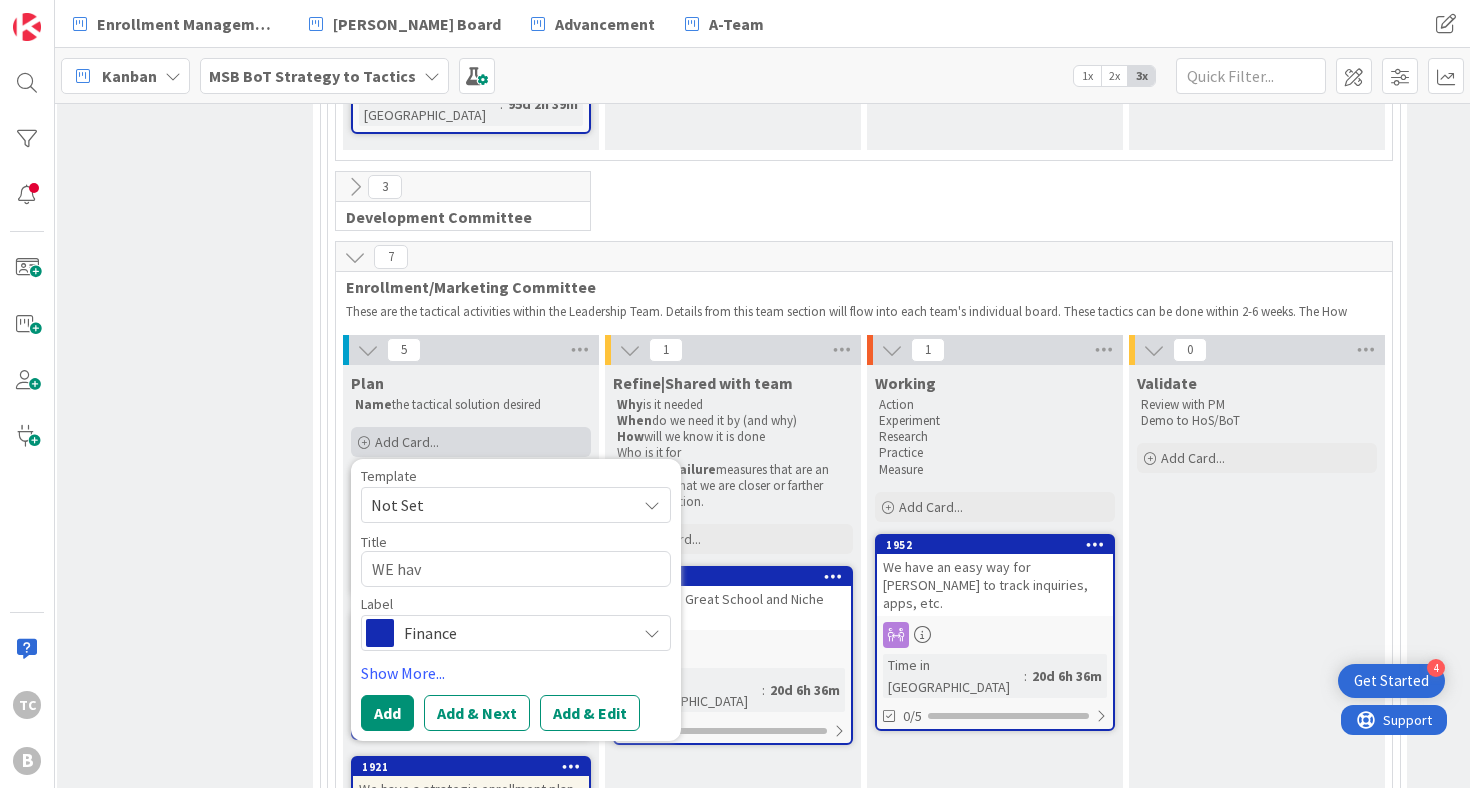 type on "x" 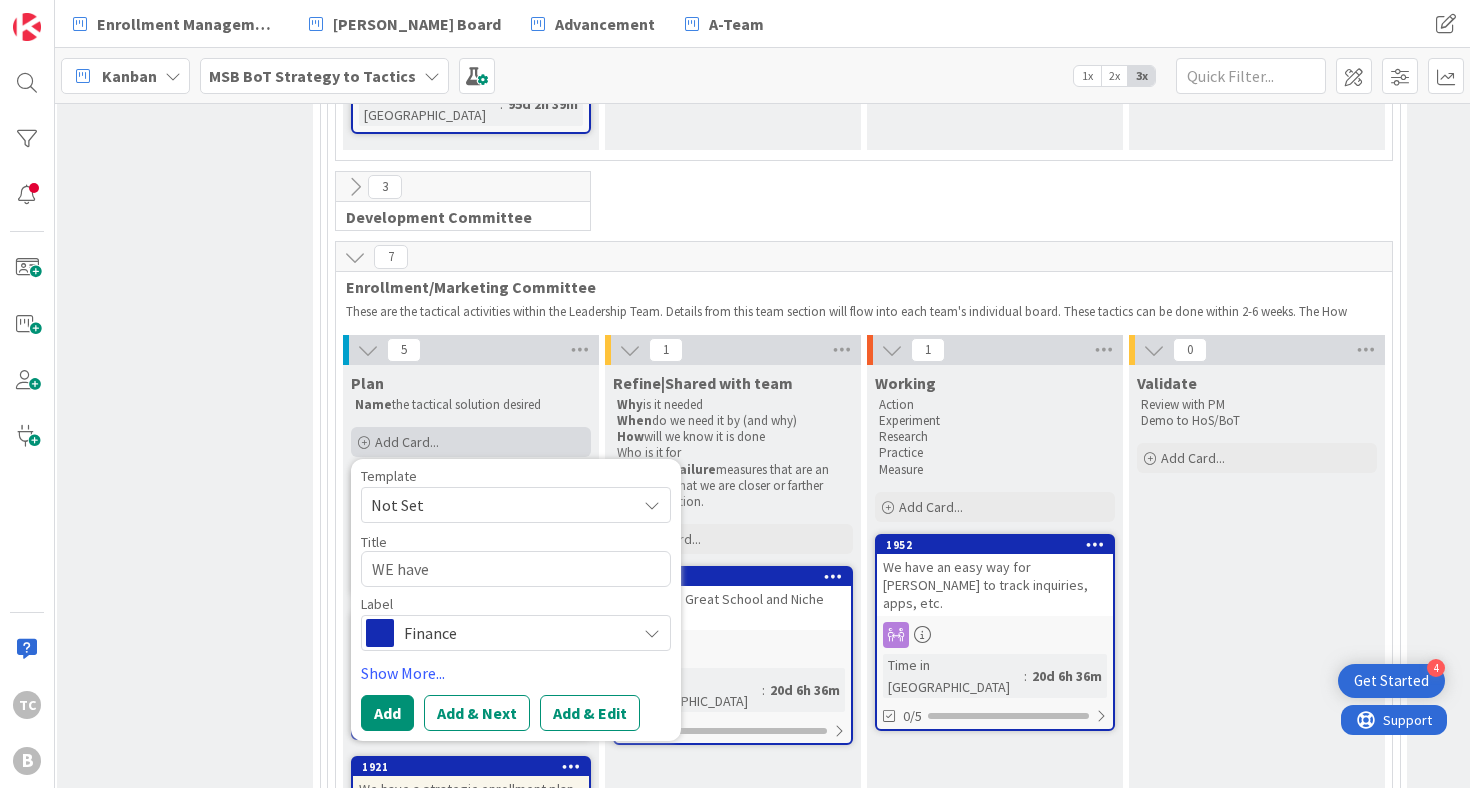 type on "x" 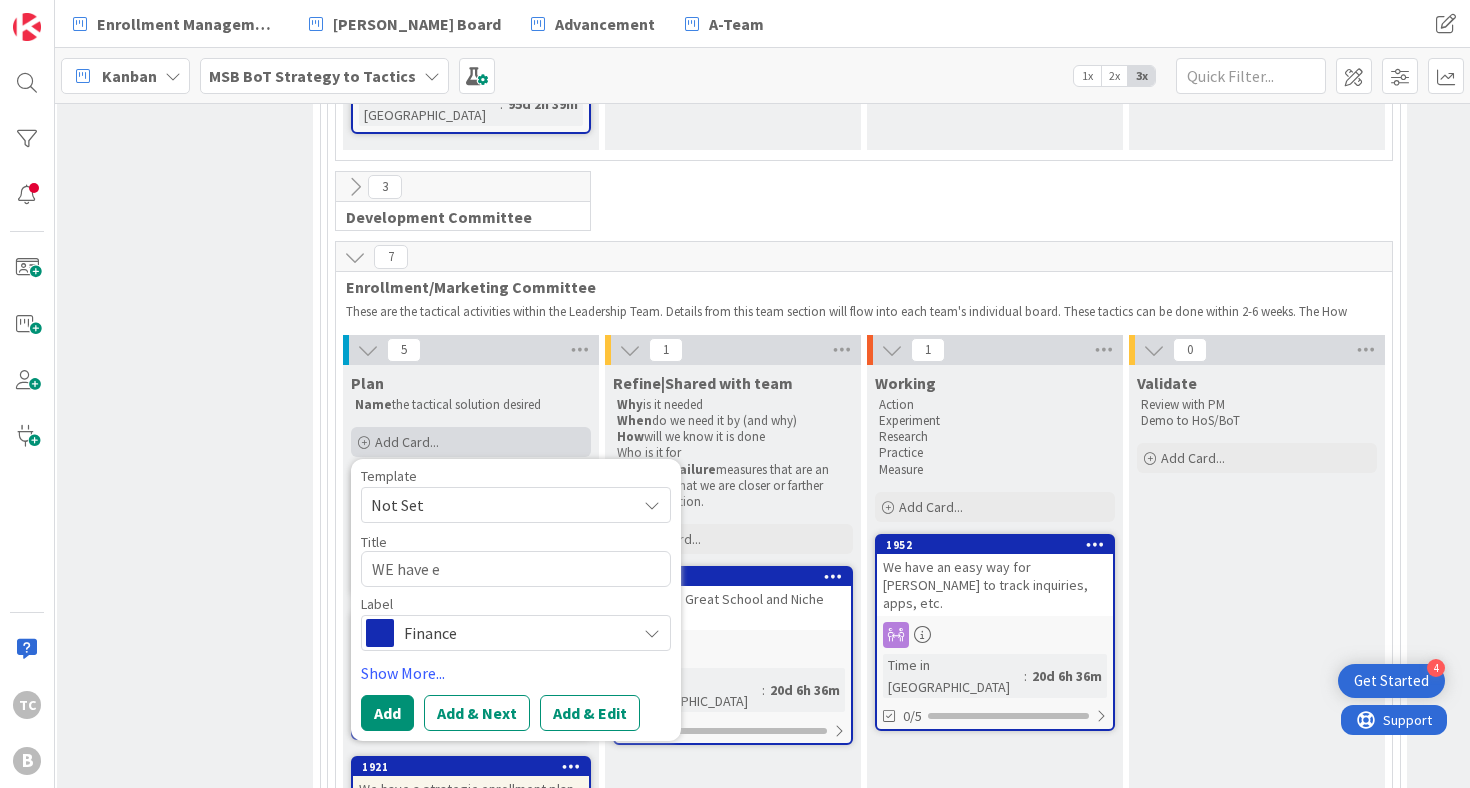 type on "x" 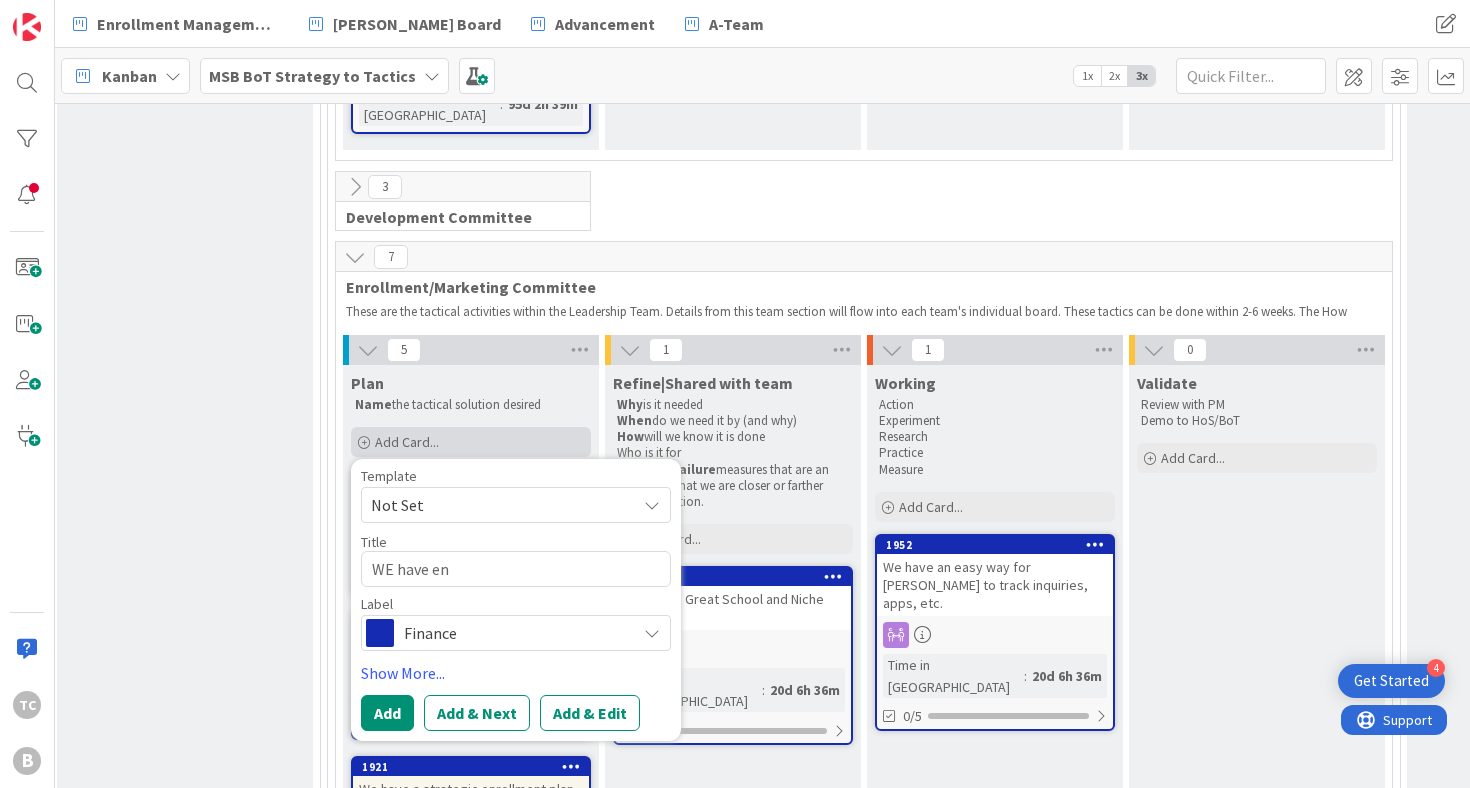 type on "x" 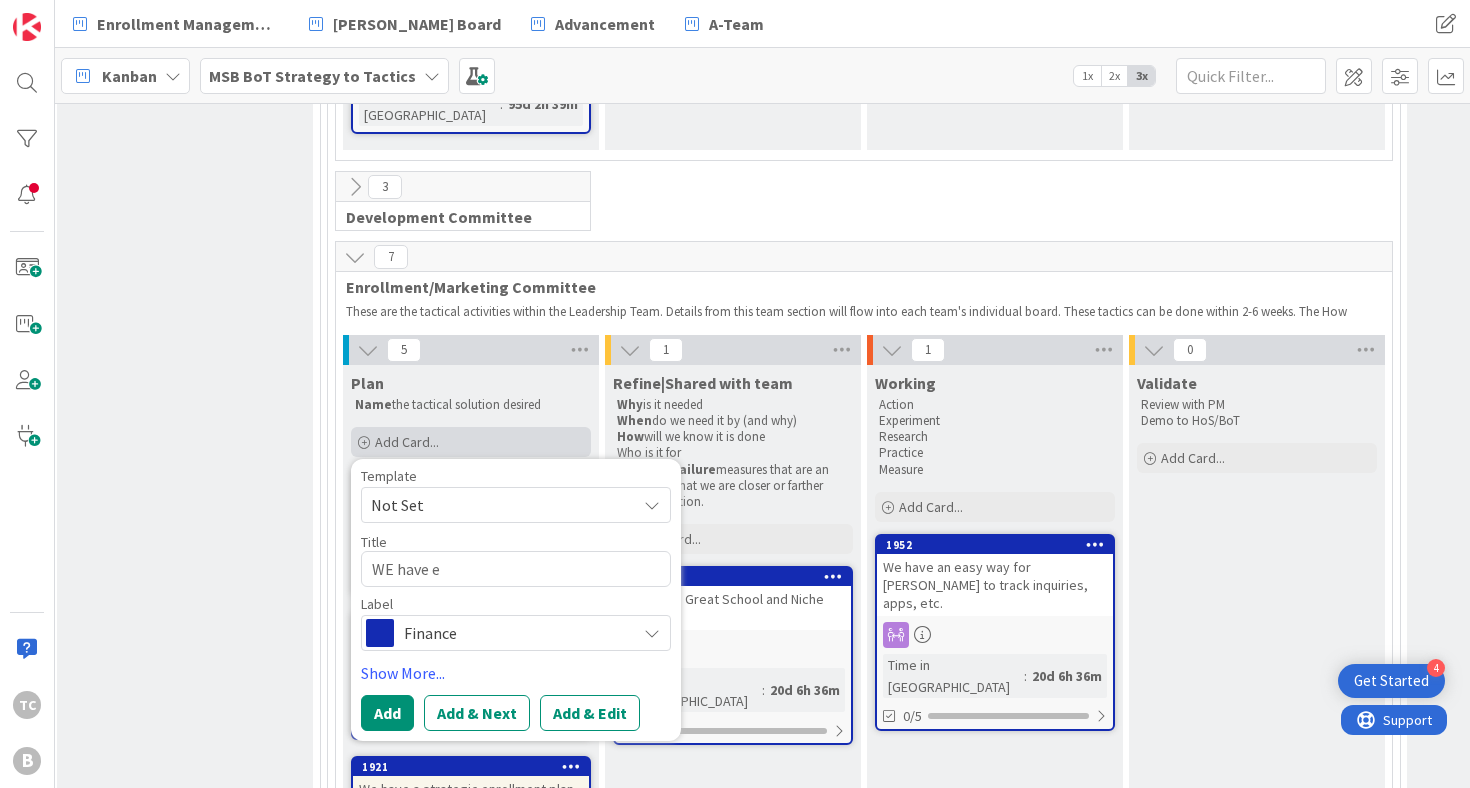 type on "x" 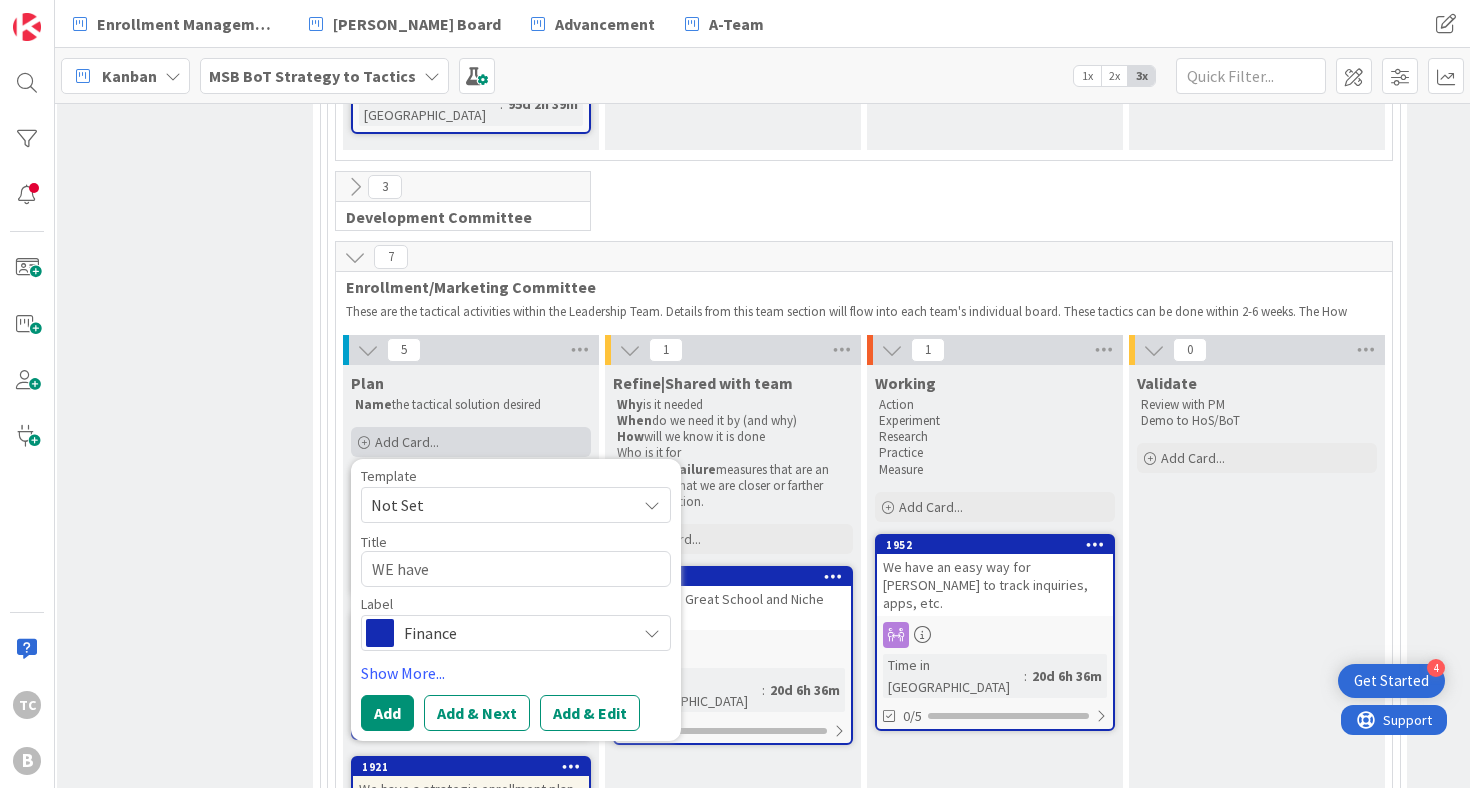 type on "x" 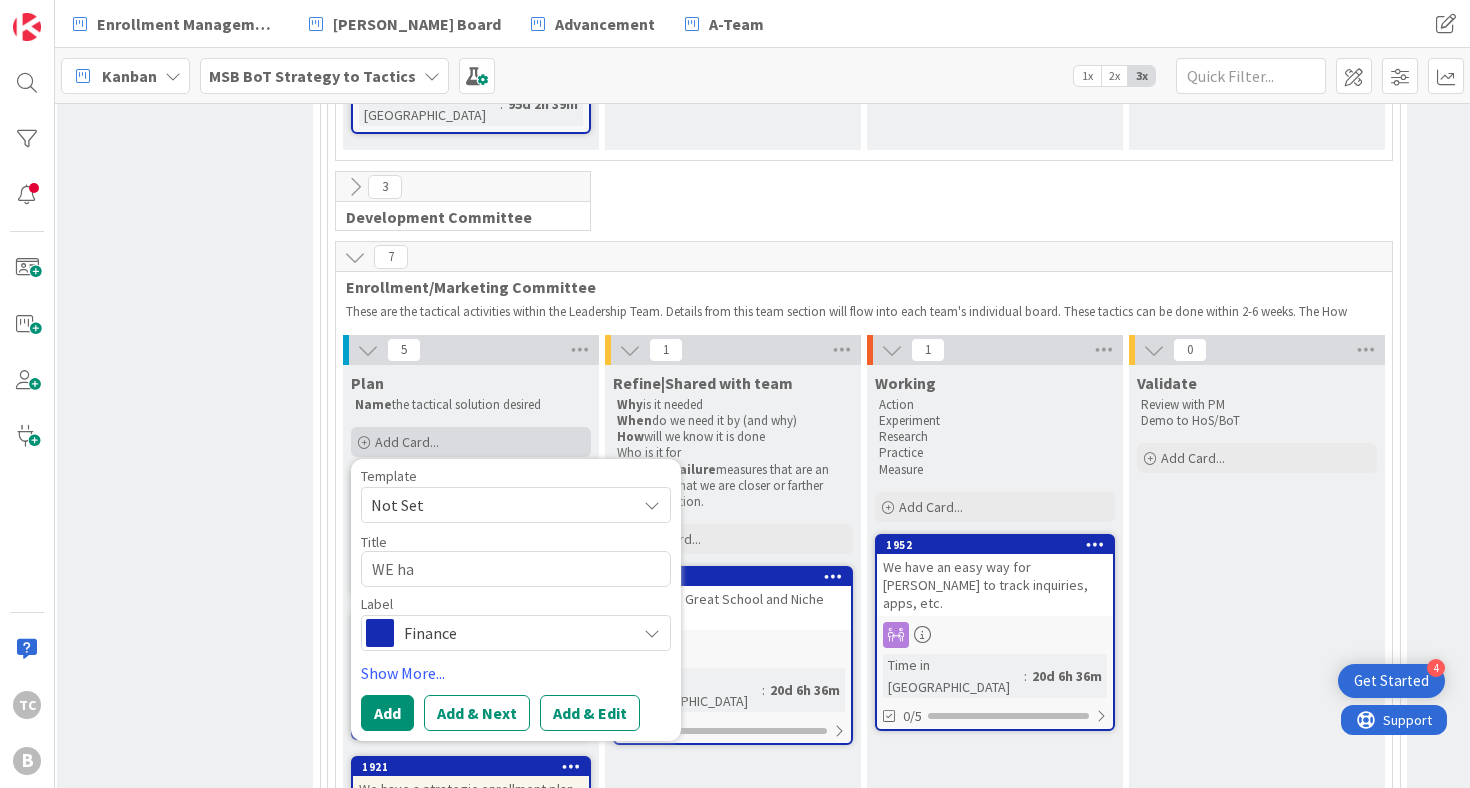 type on "x" 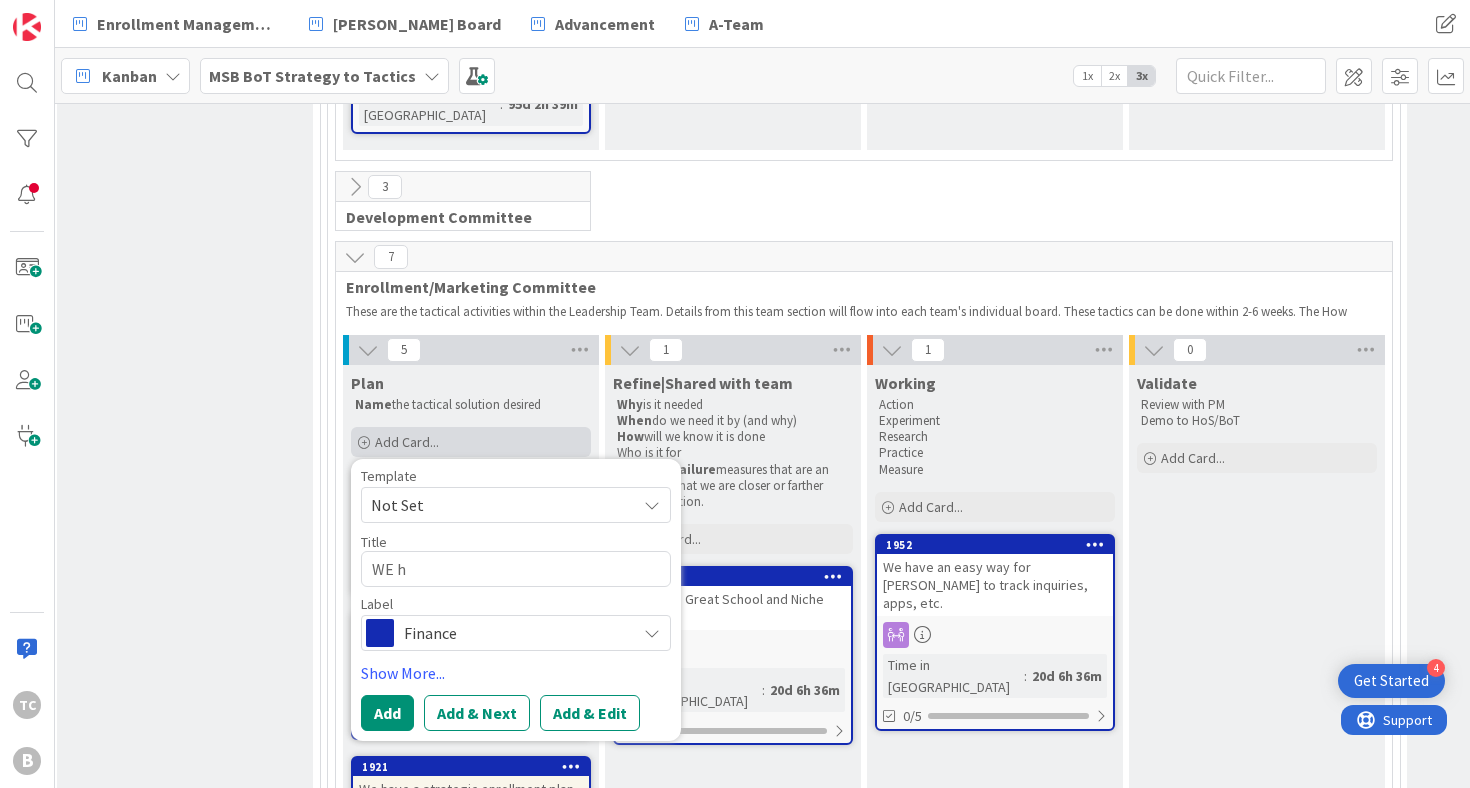 type on "x" 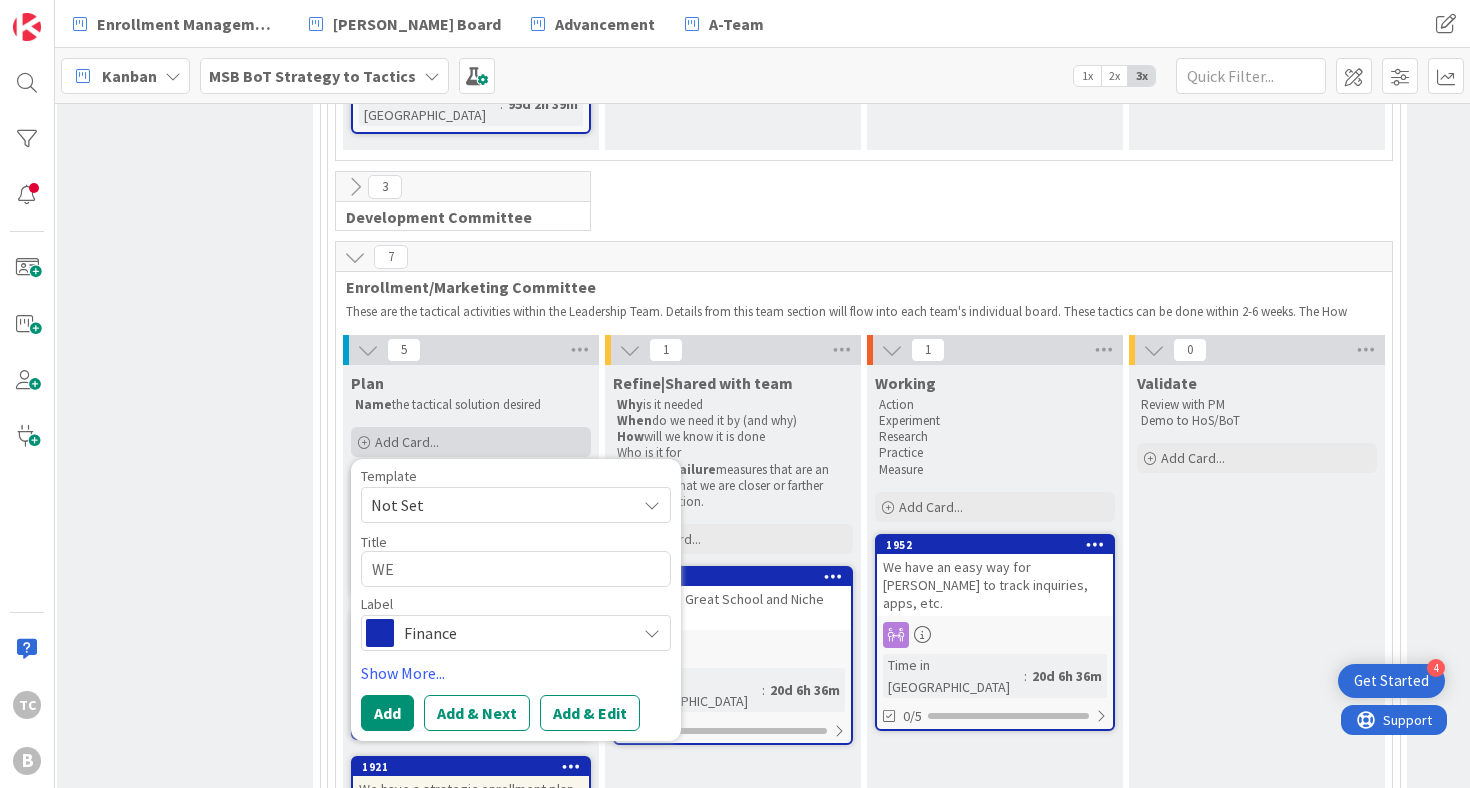 type on "x" 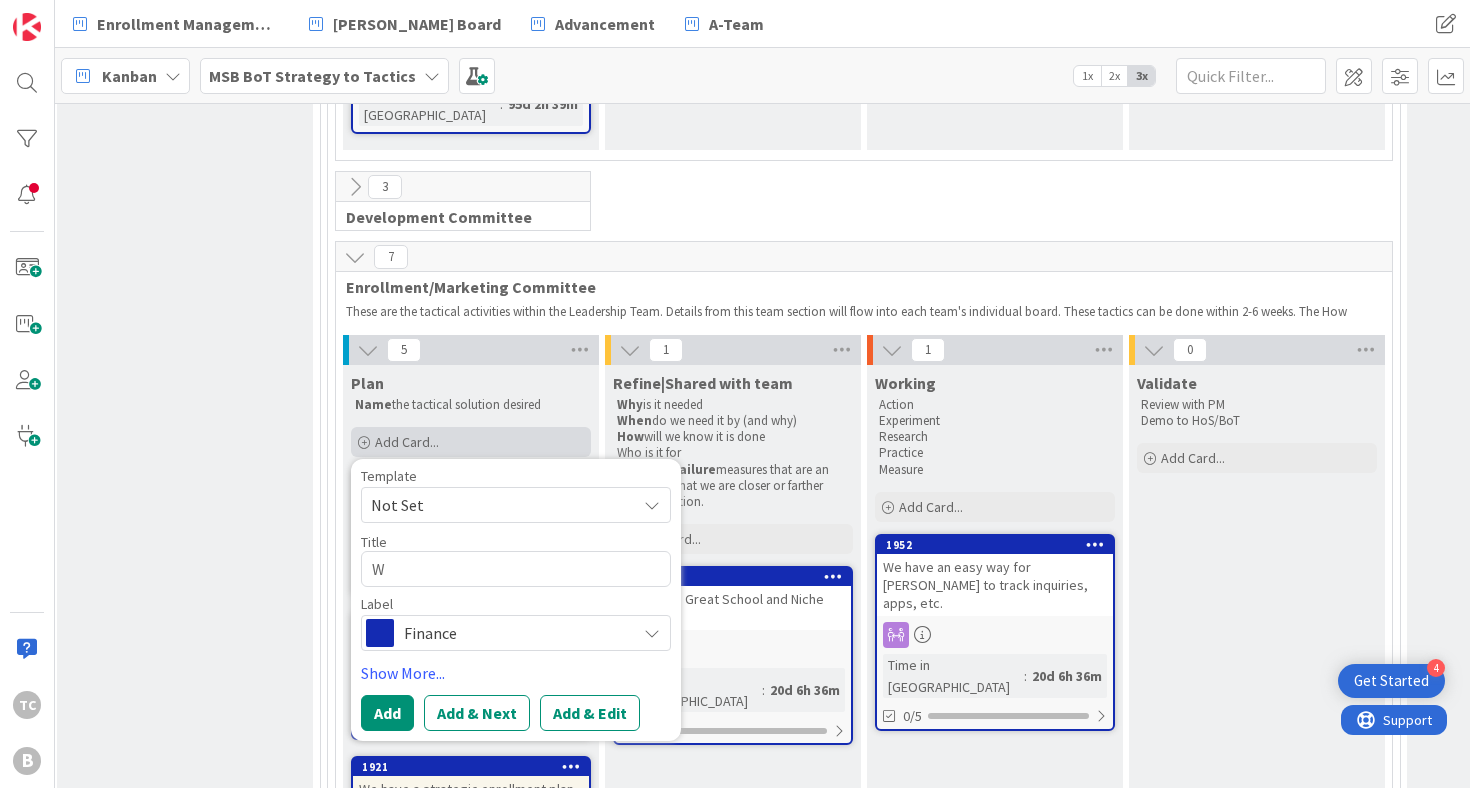 type on "x" 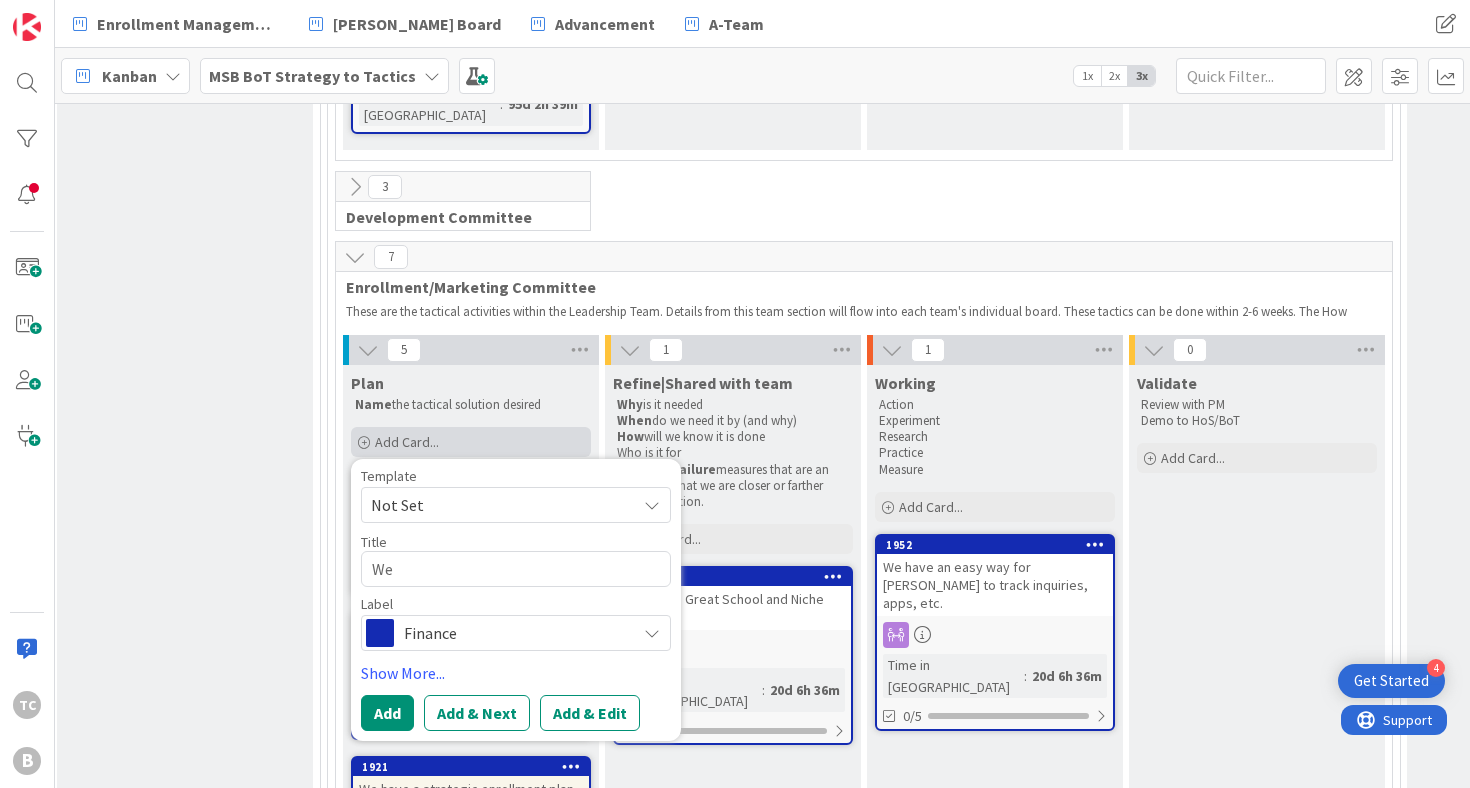 type on "x" 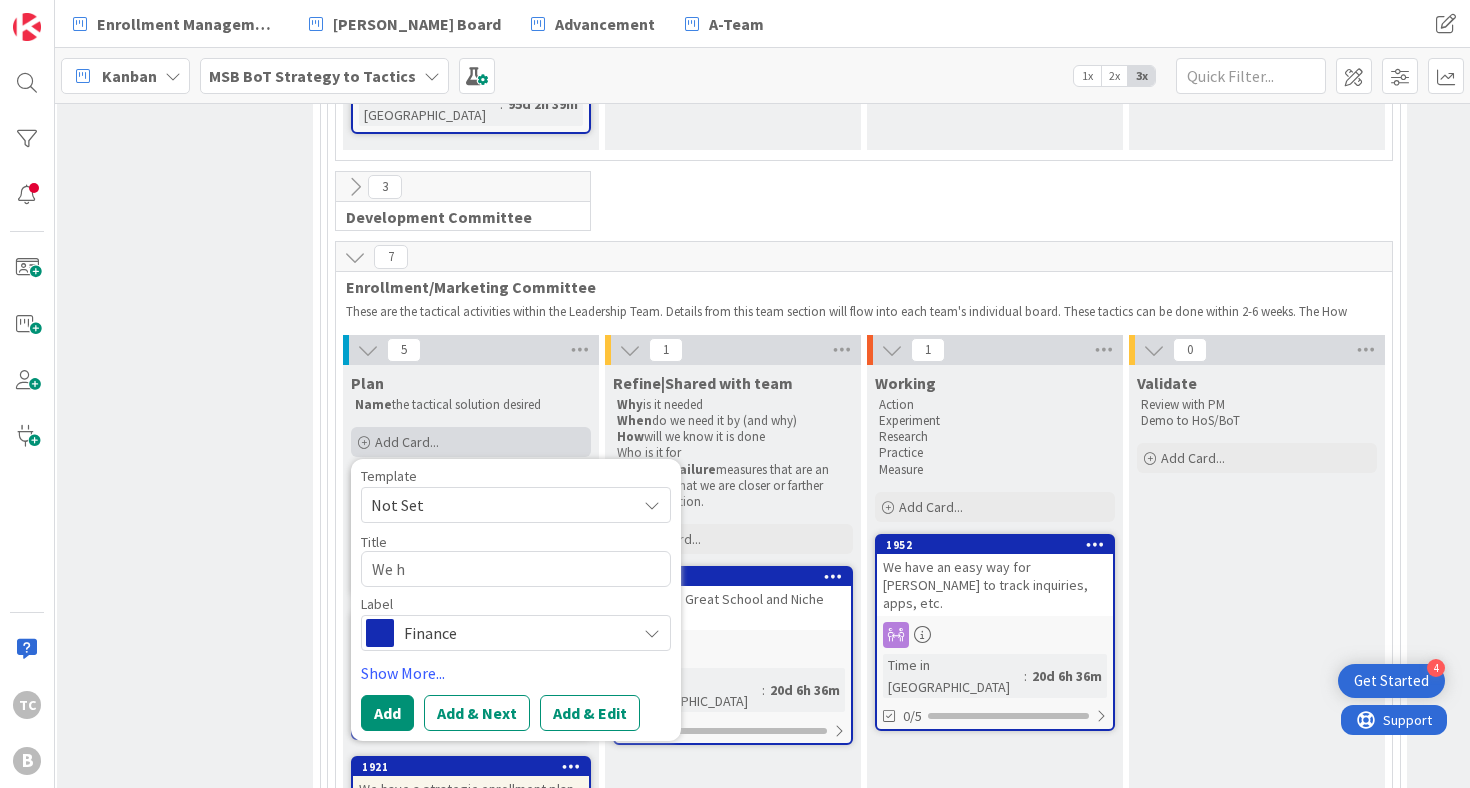 type on "x" 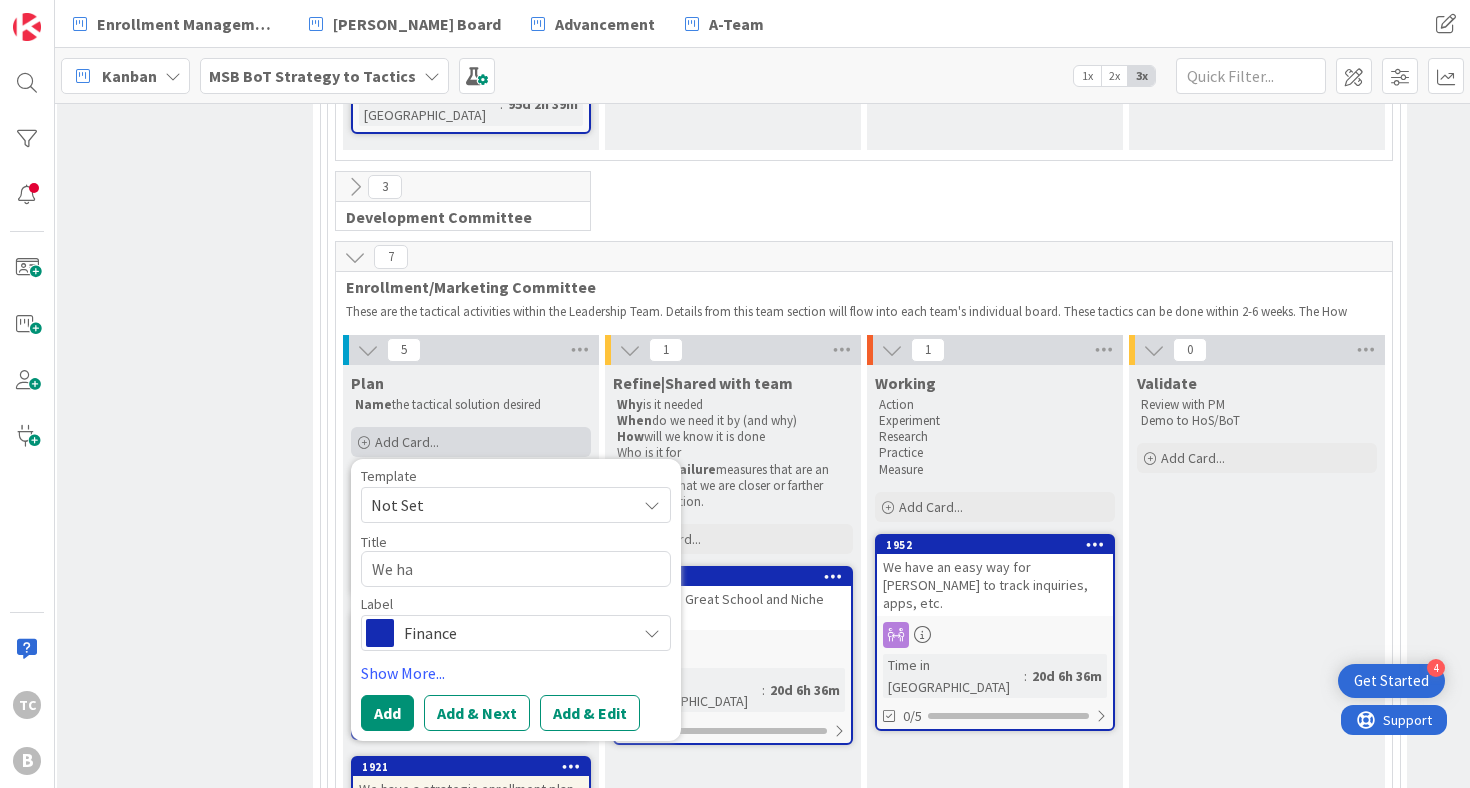 type on "x" 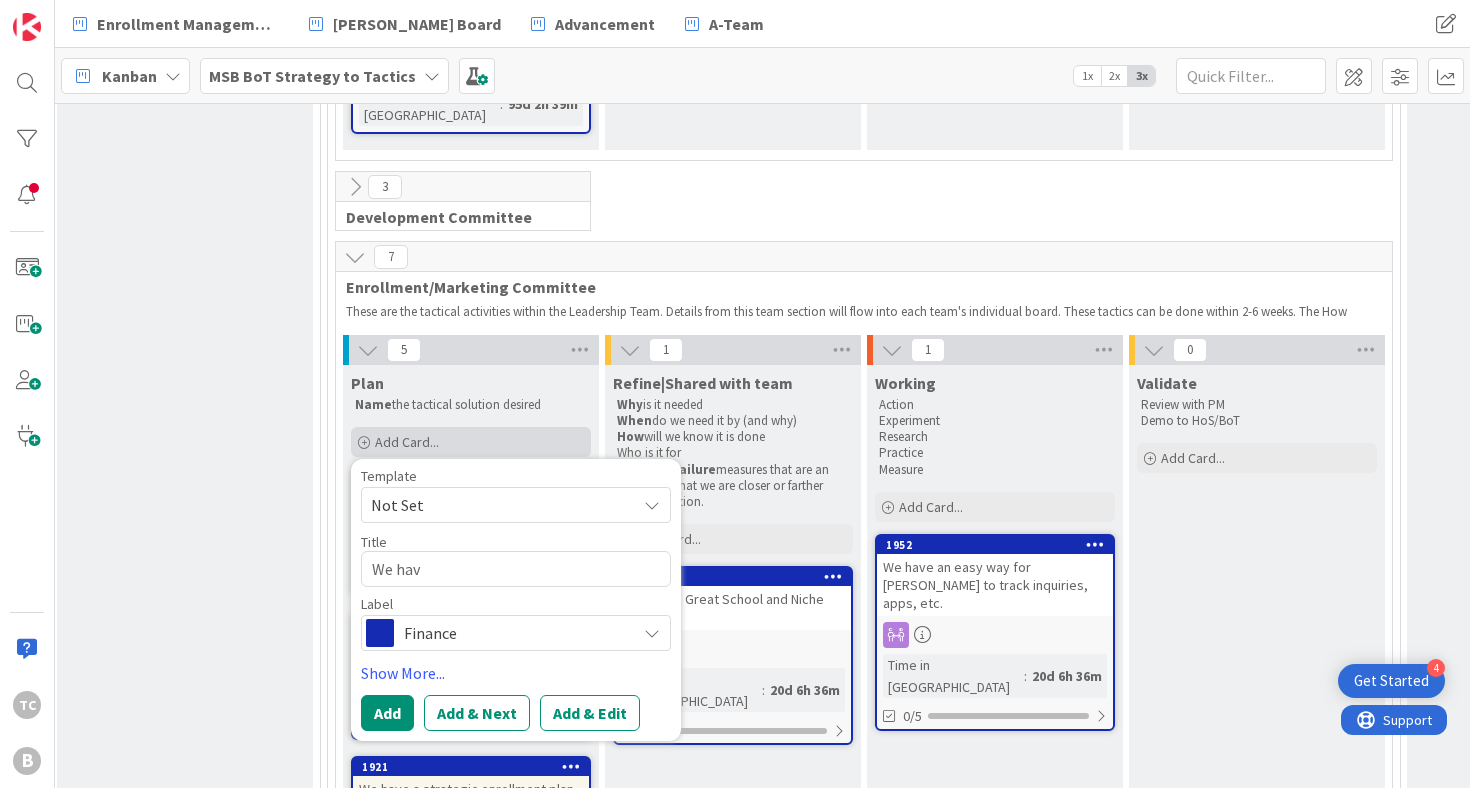 type on "x" 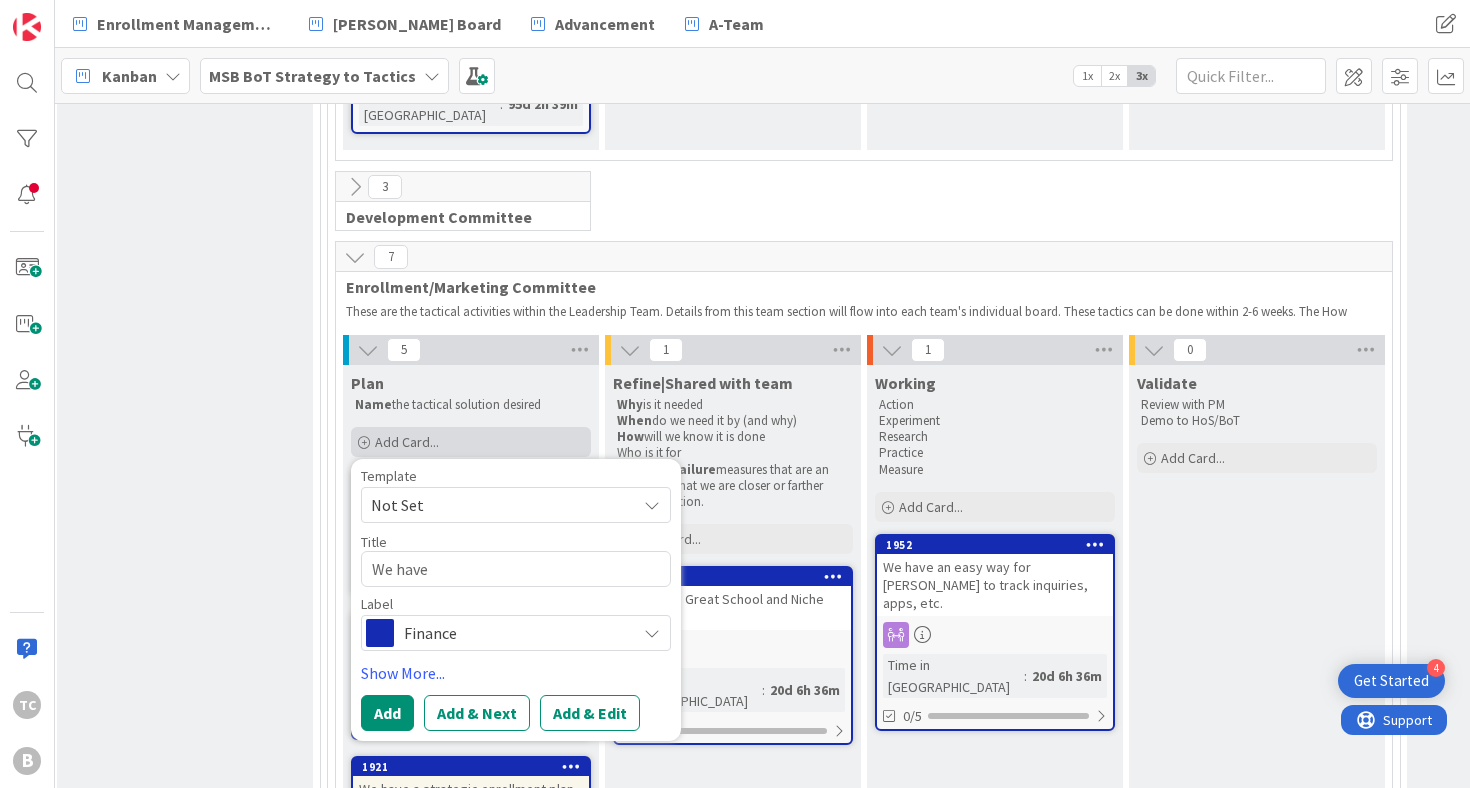 type on "x" 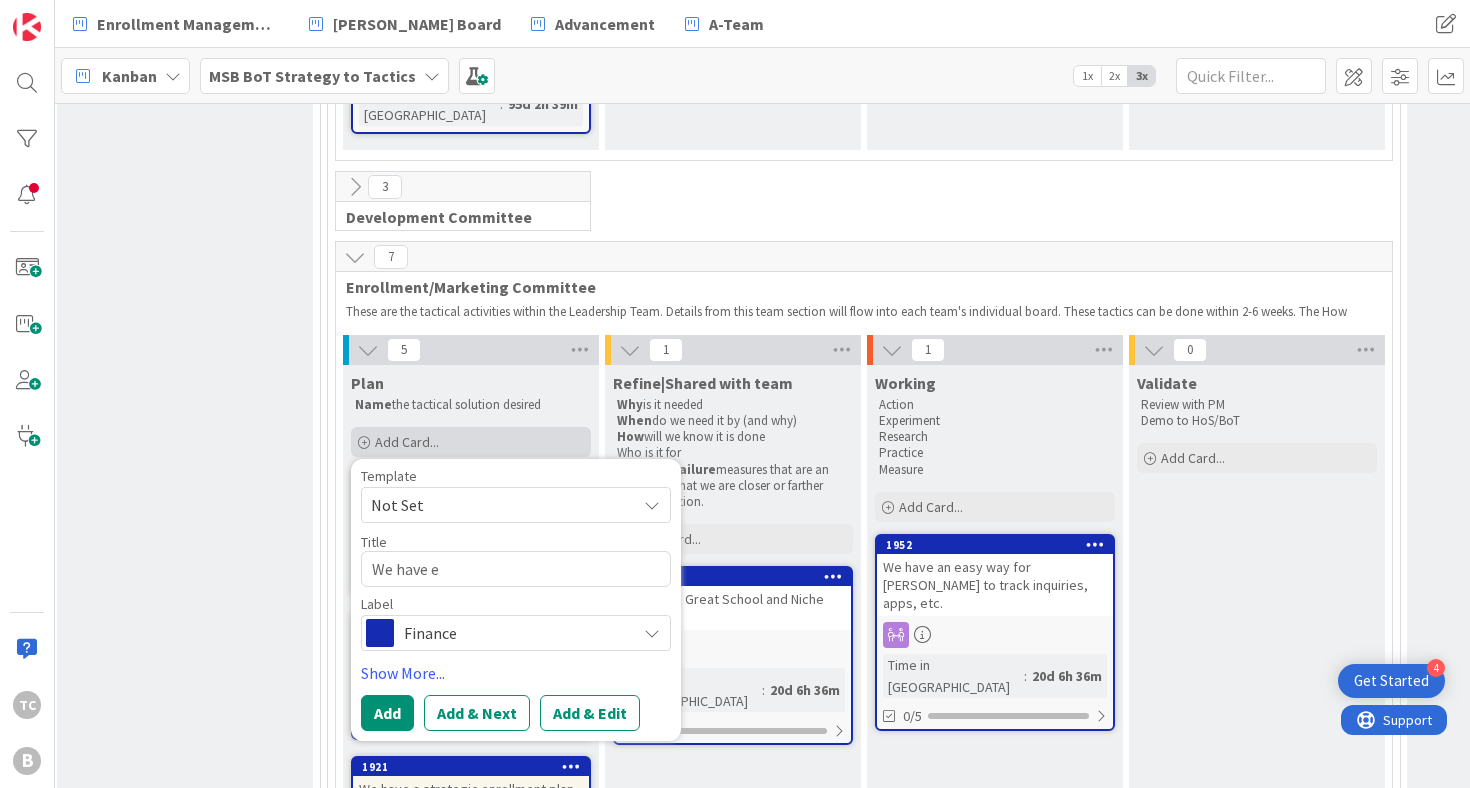 type on "x" 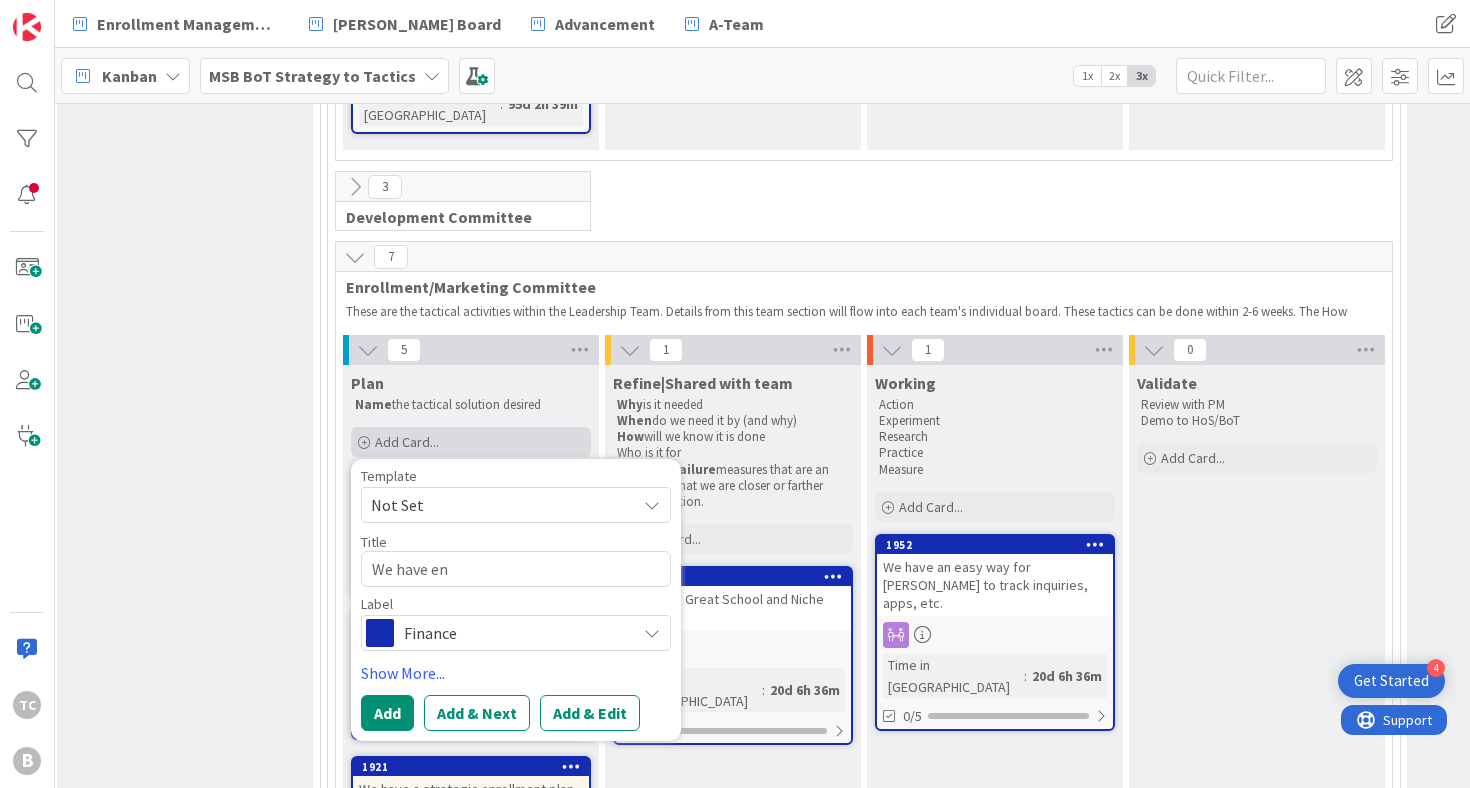 type on "x" 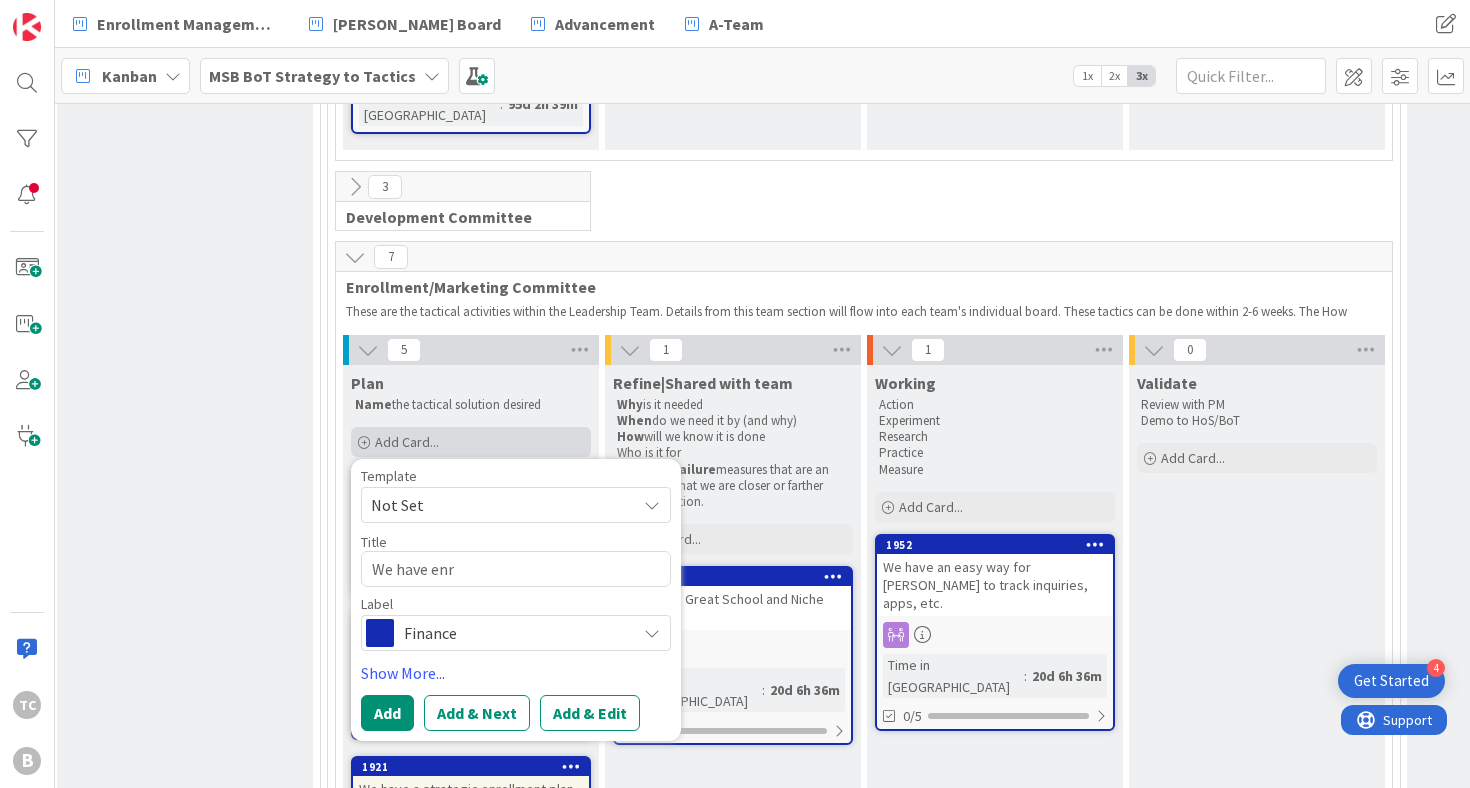 type on "x" 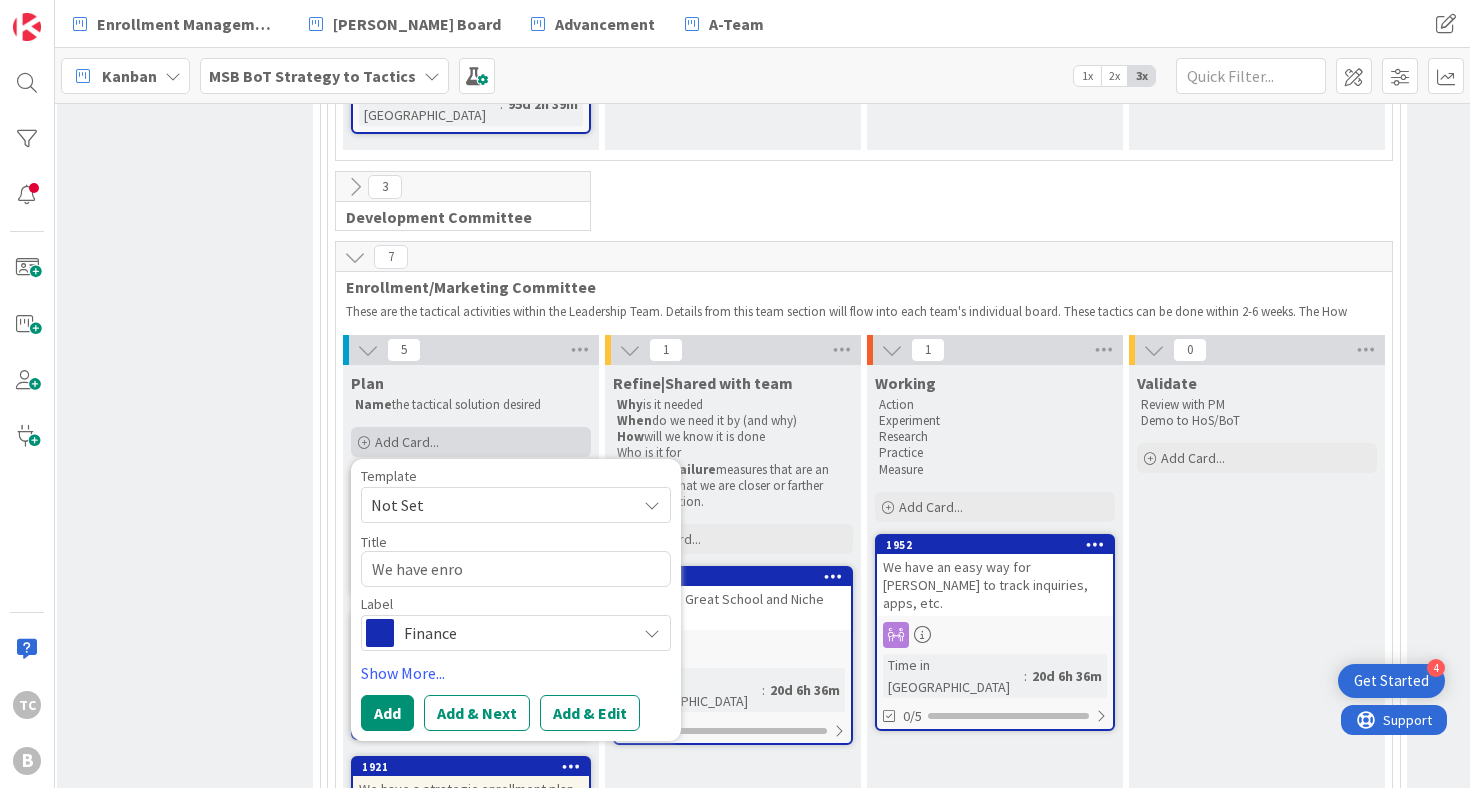 type on "x" 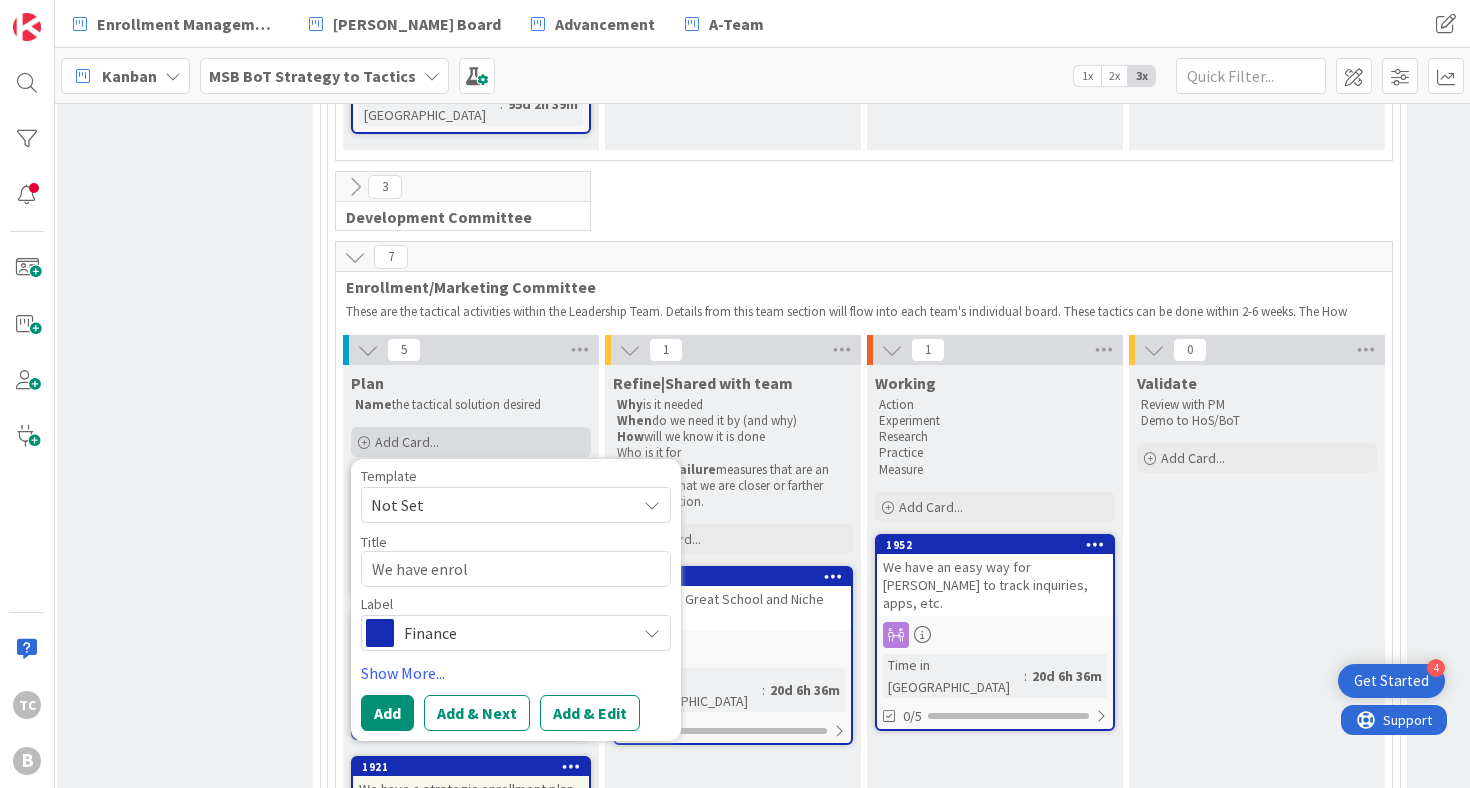 type on "x" 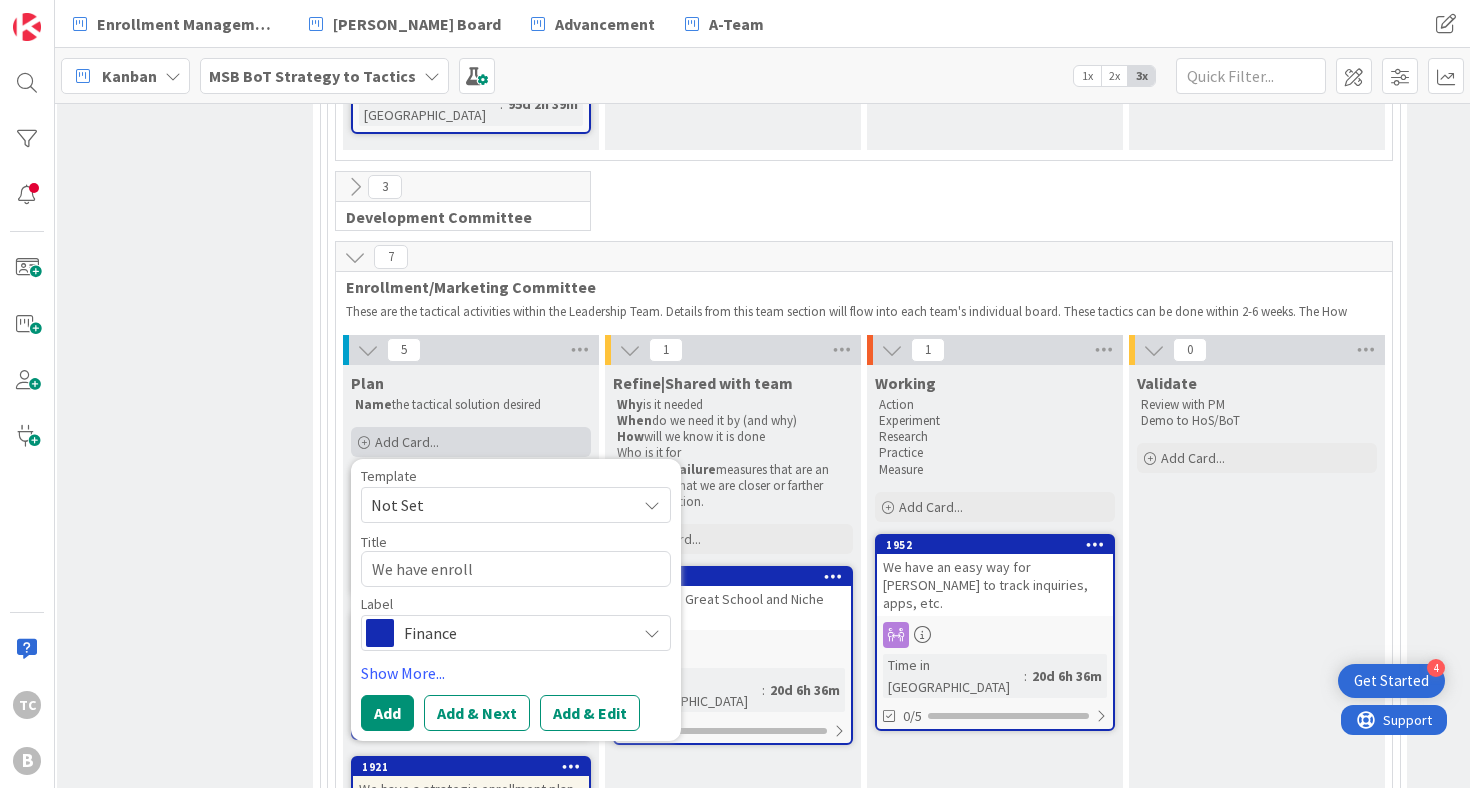 type on "x" 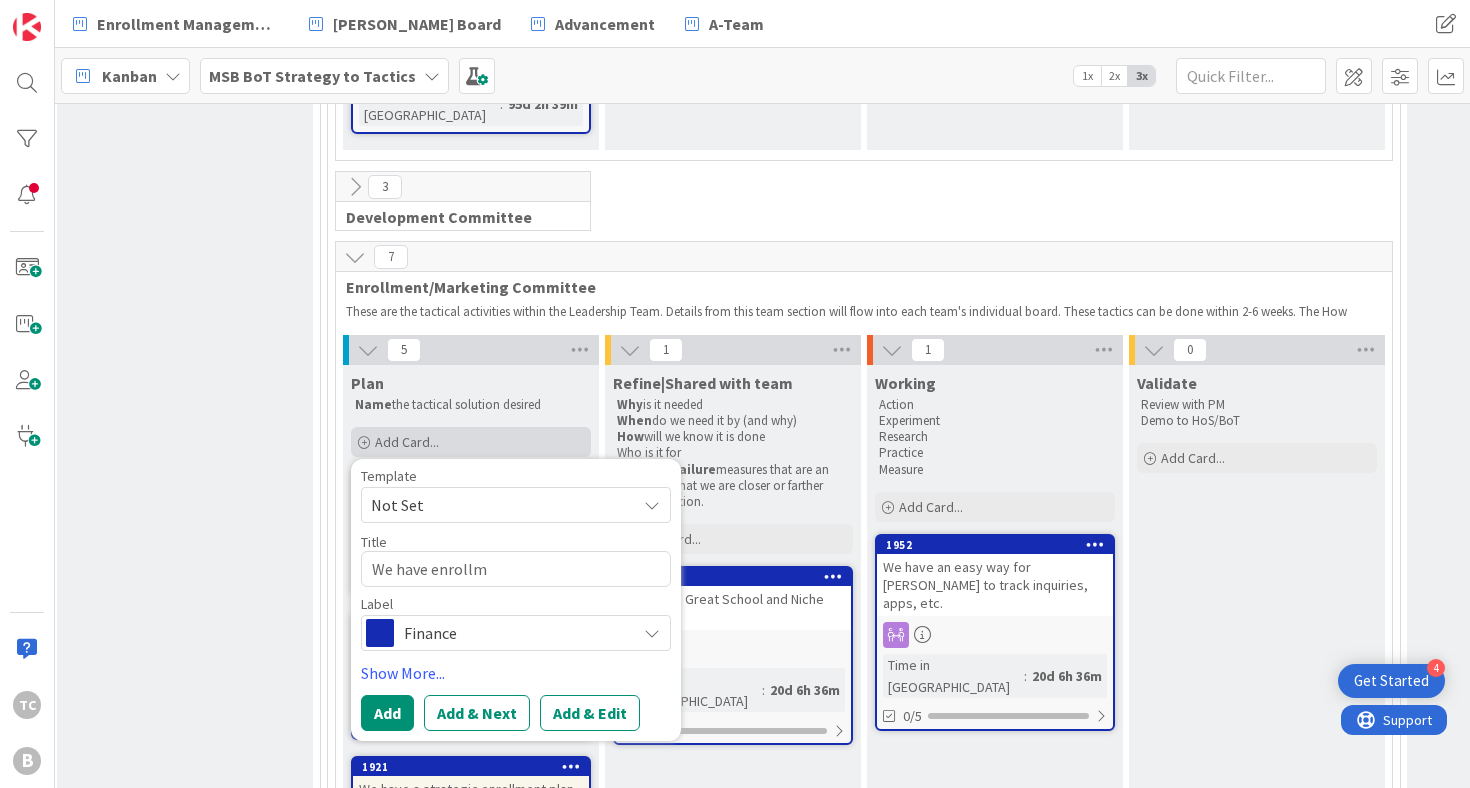 type on "x" 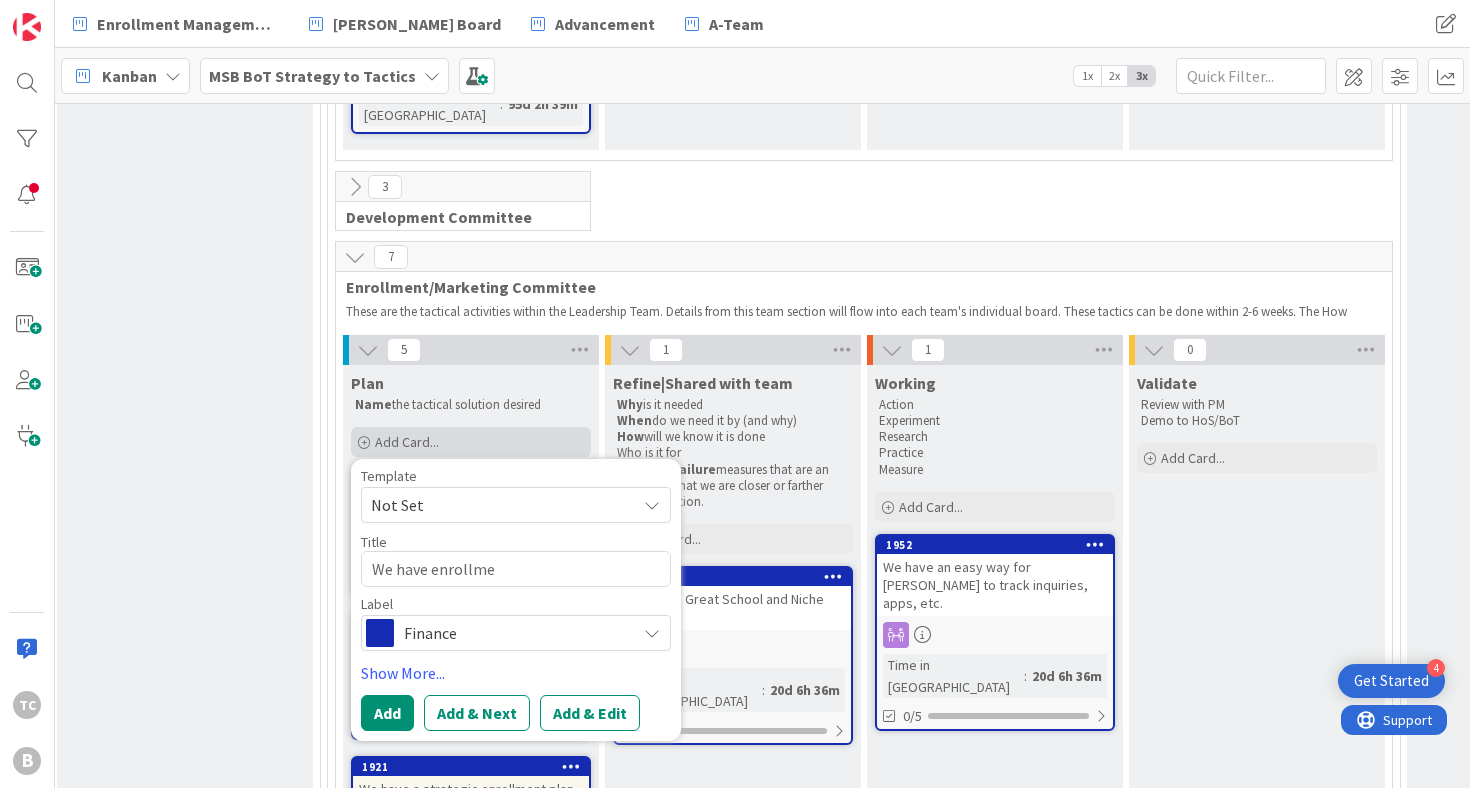 type on "x" 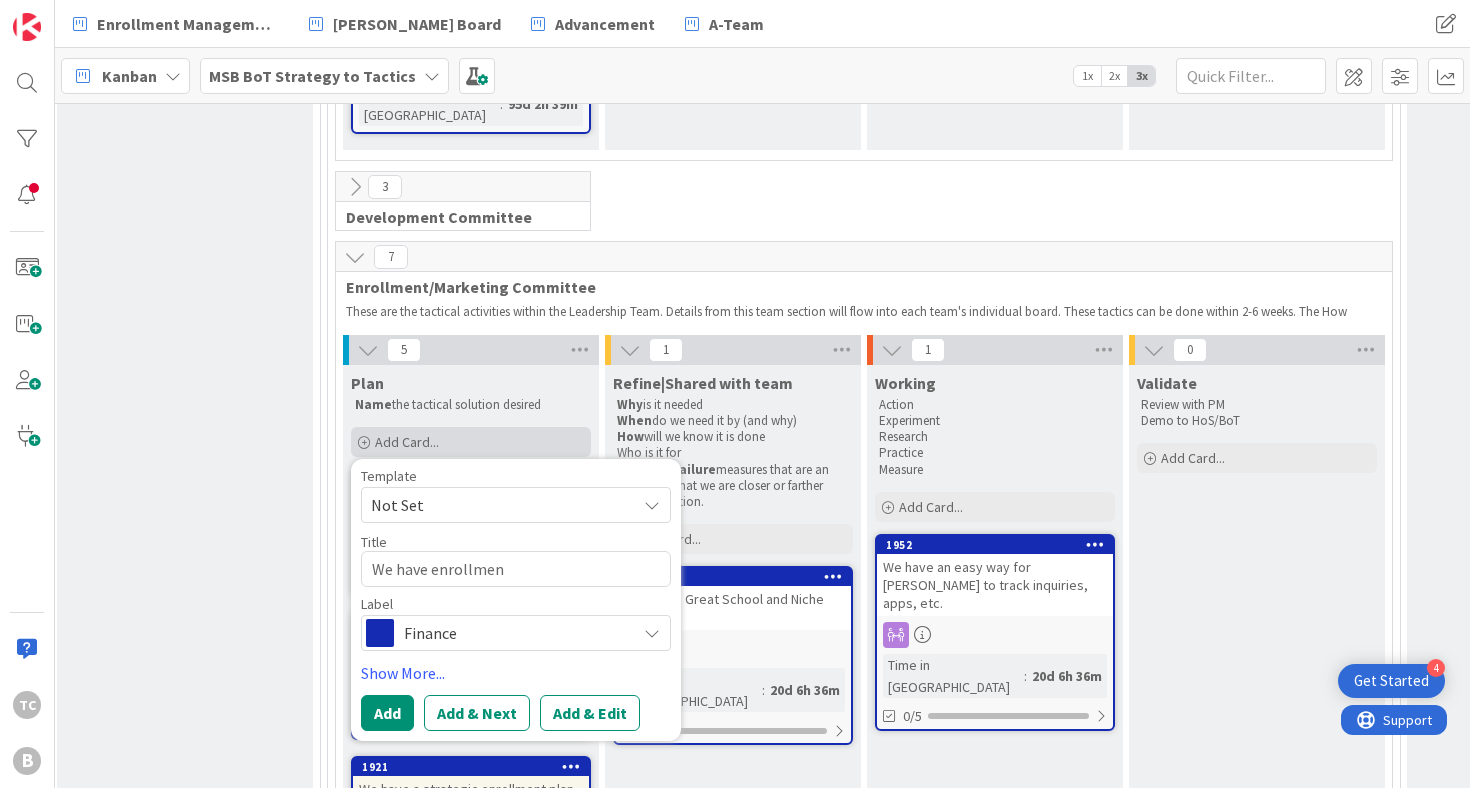 type on "x" 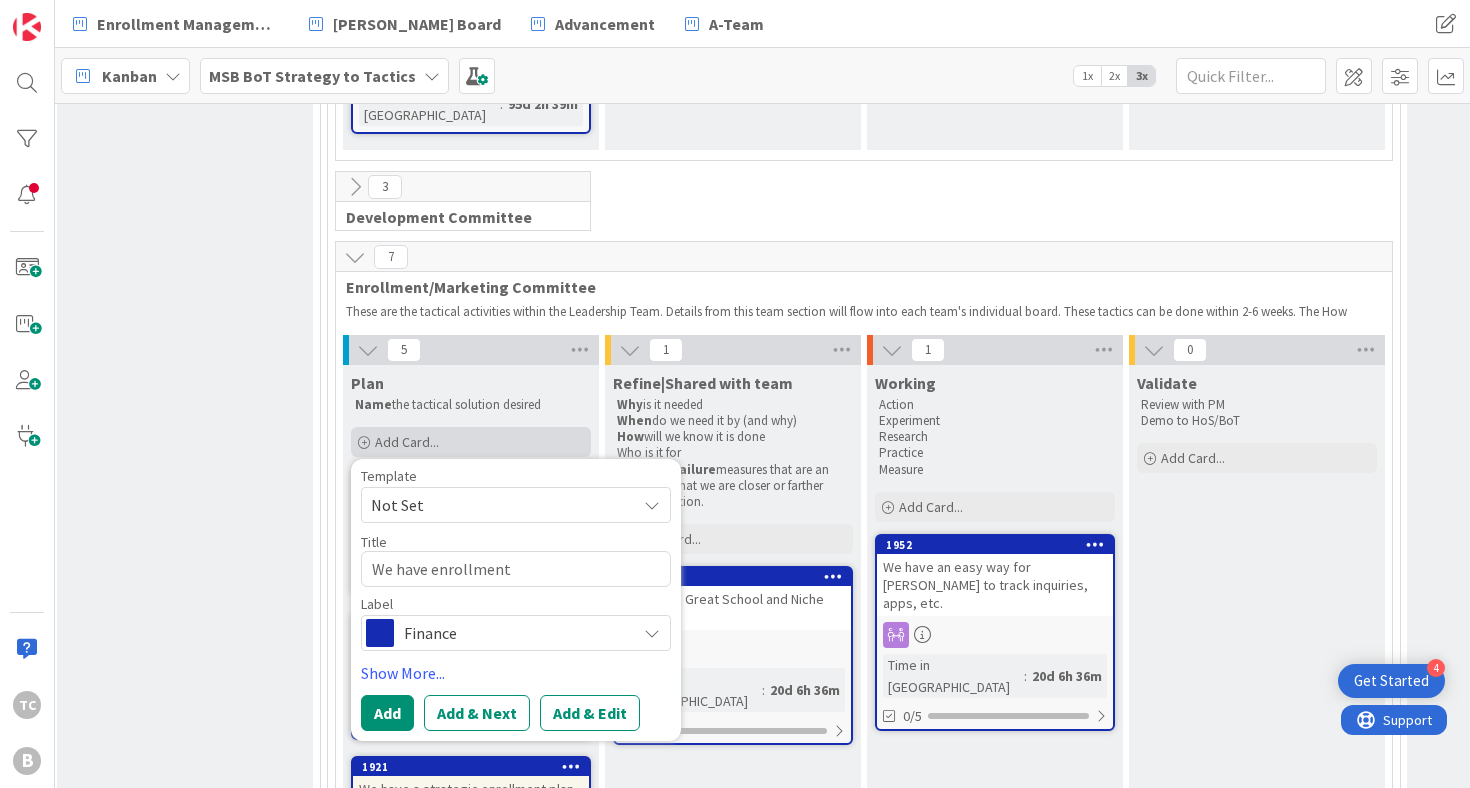 type on "x" 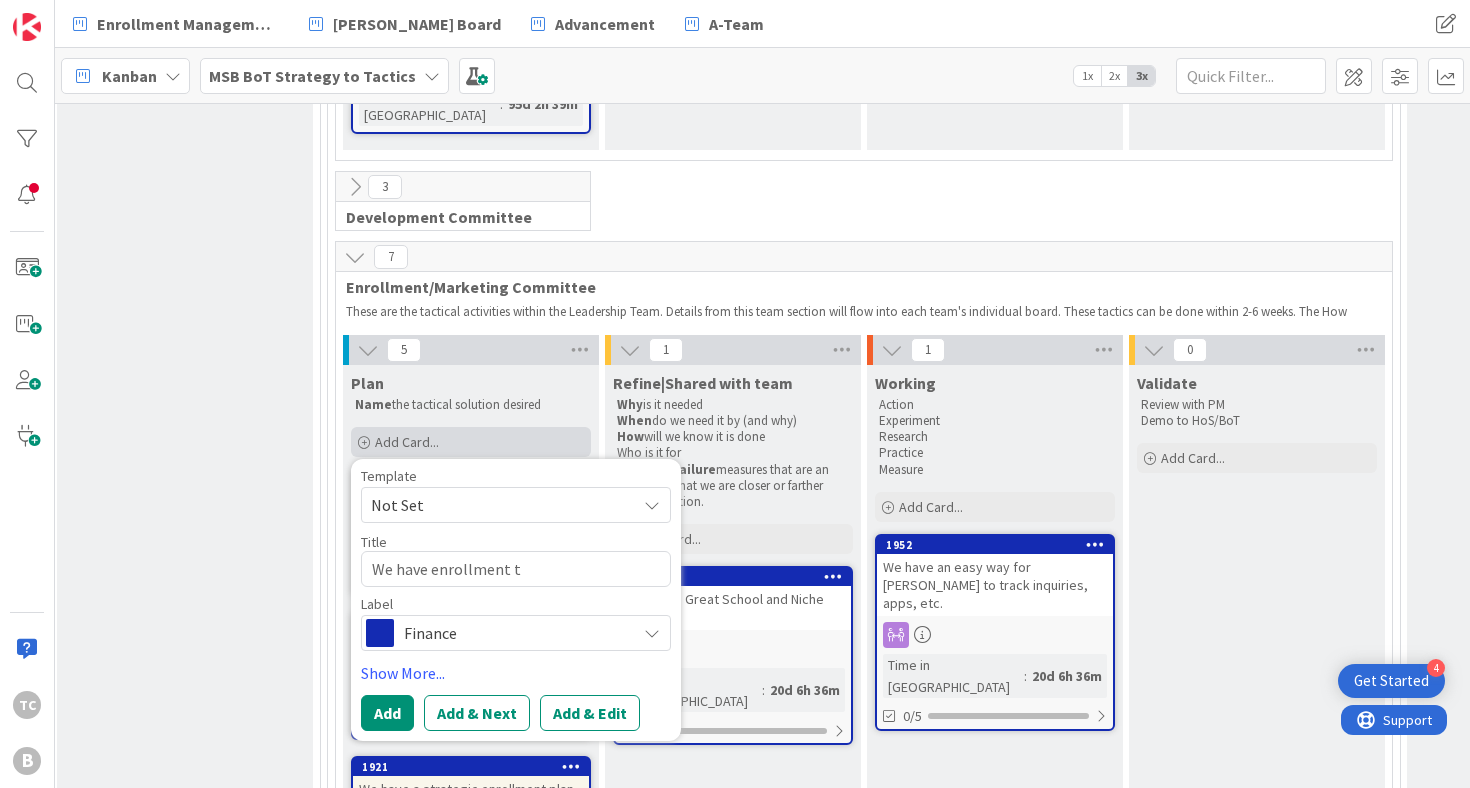 type on "x" 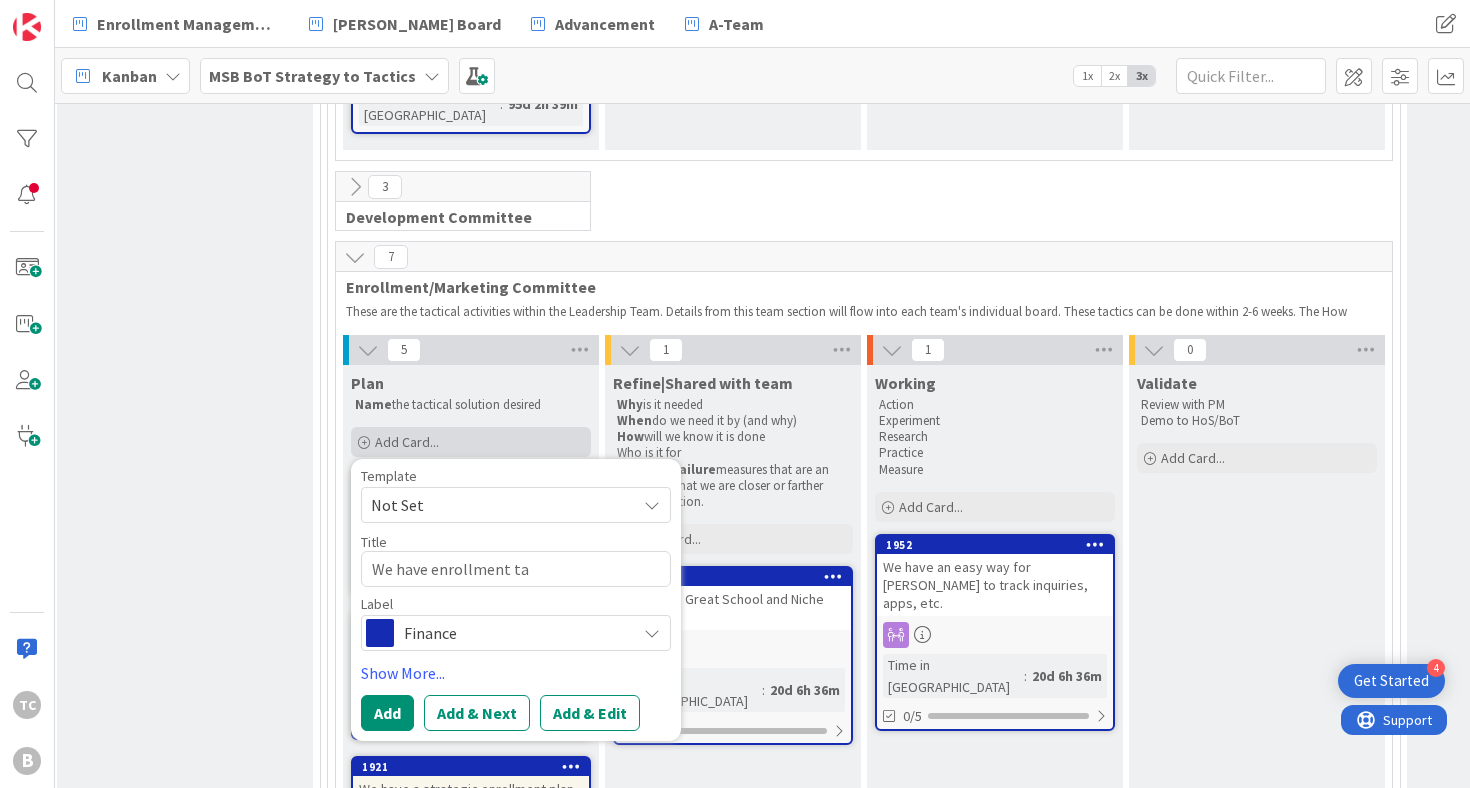 type on "x" 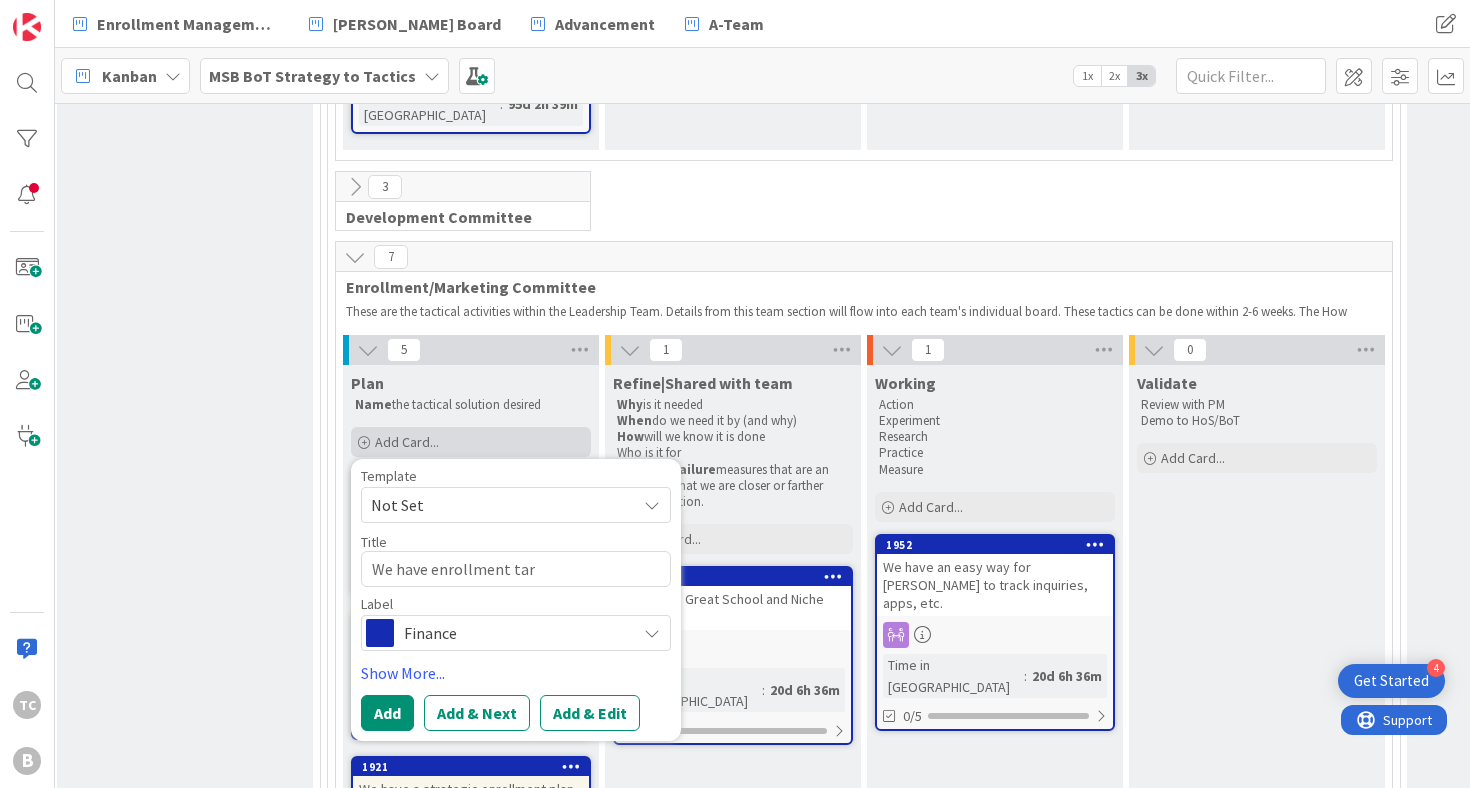 type on "x" 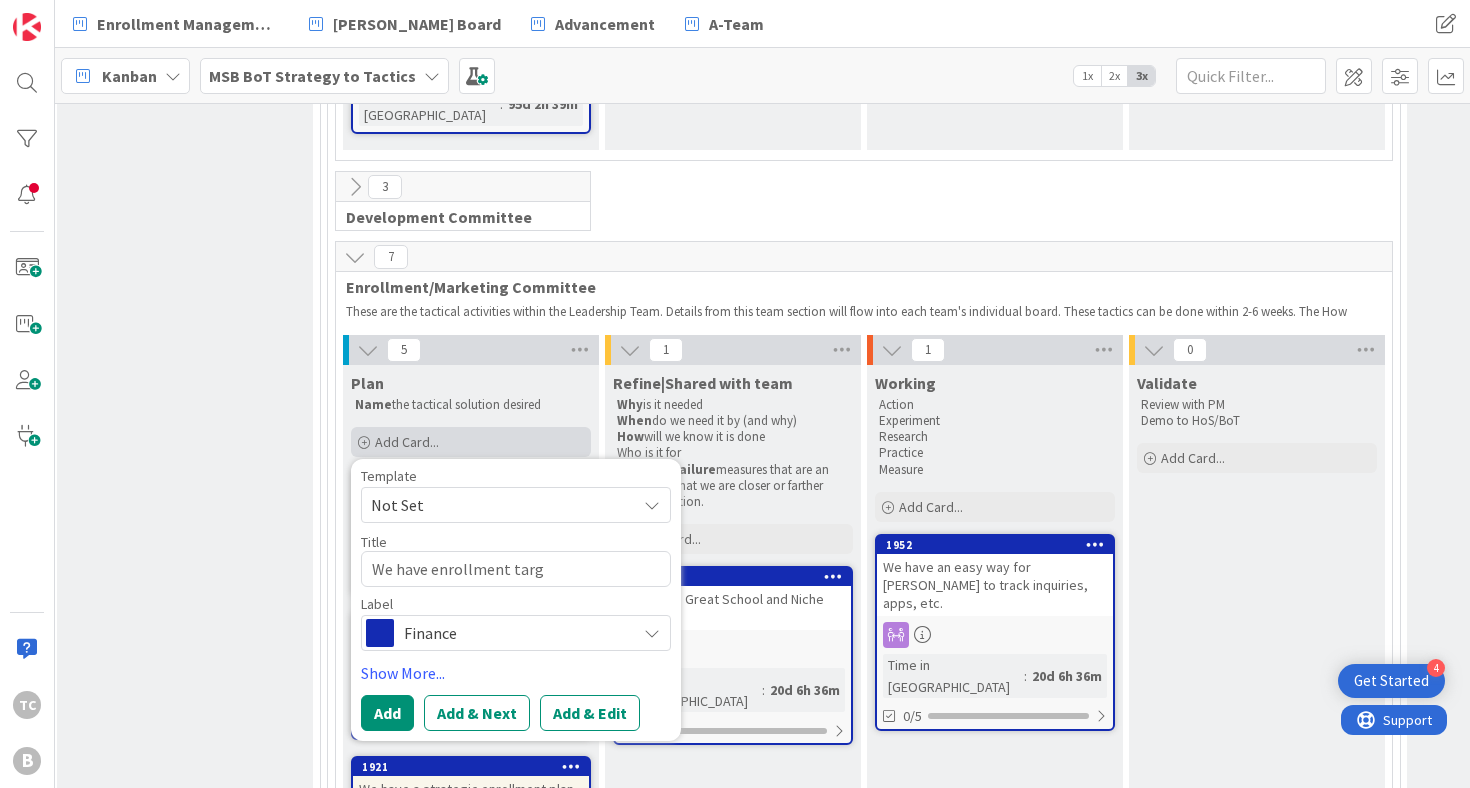 type on "x" 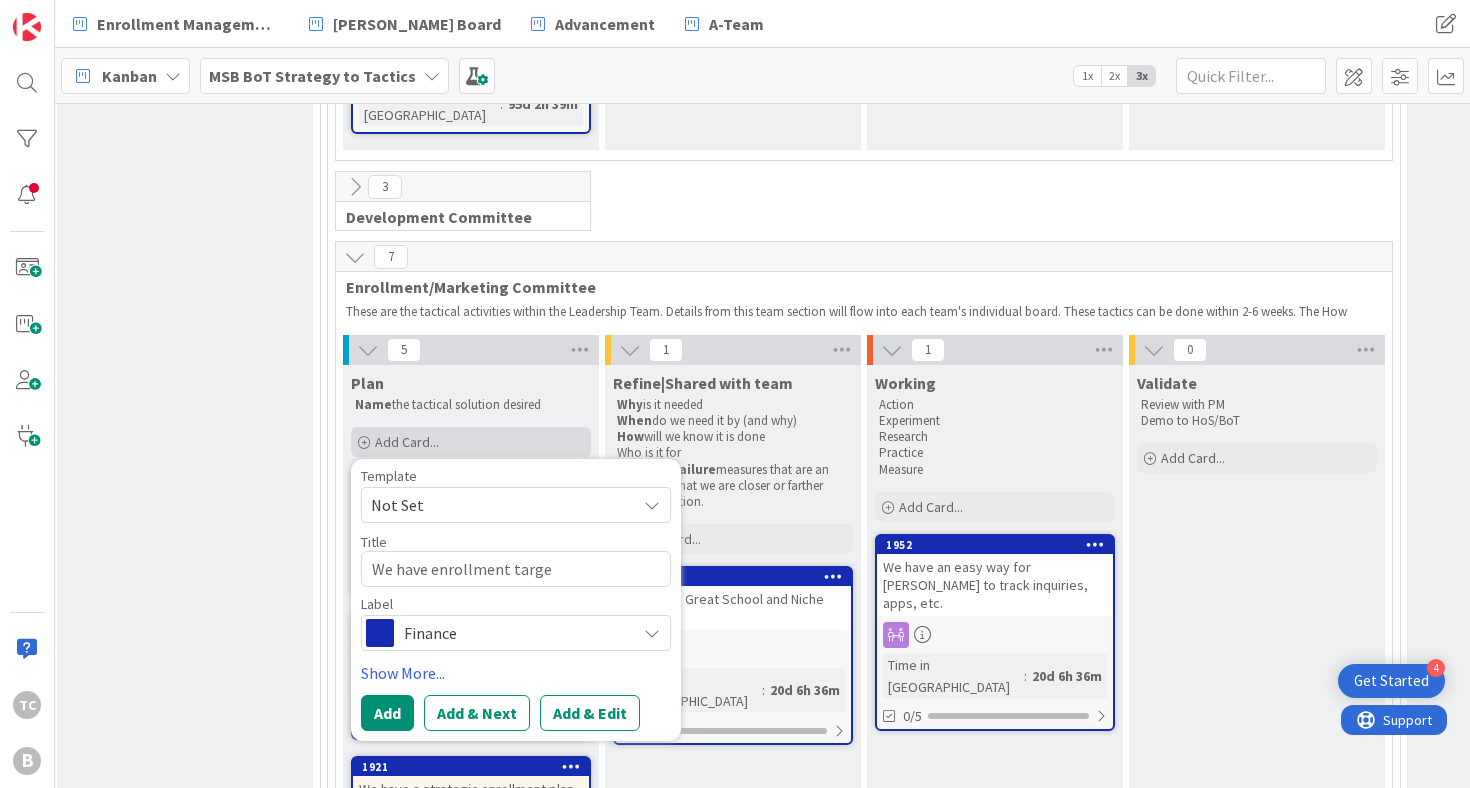 type on "x" 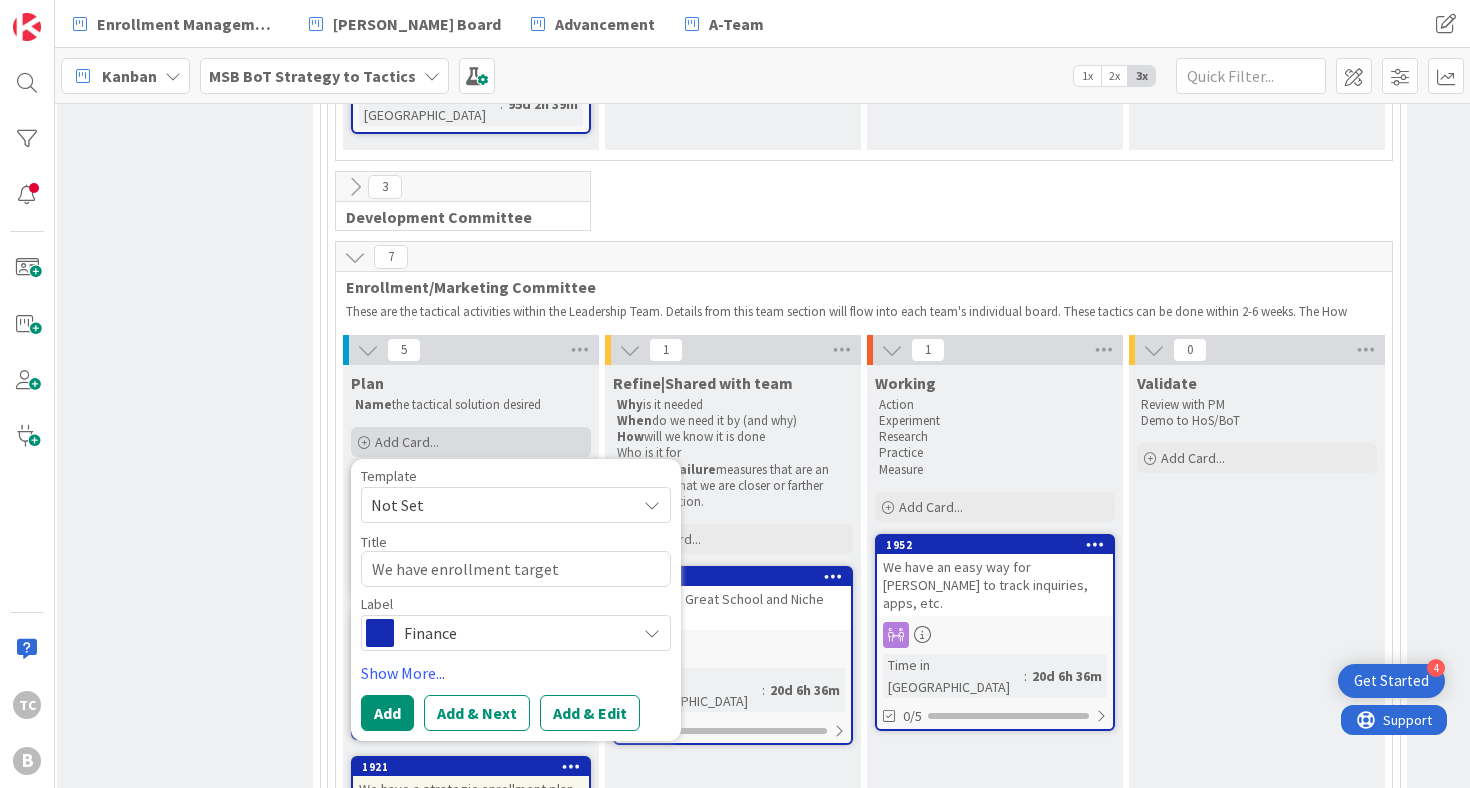type on "x" 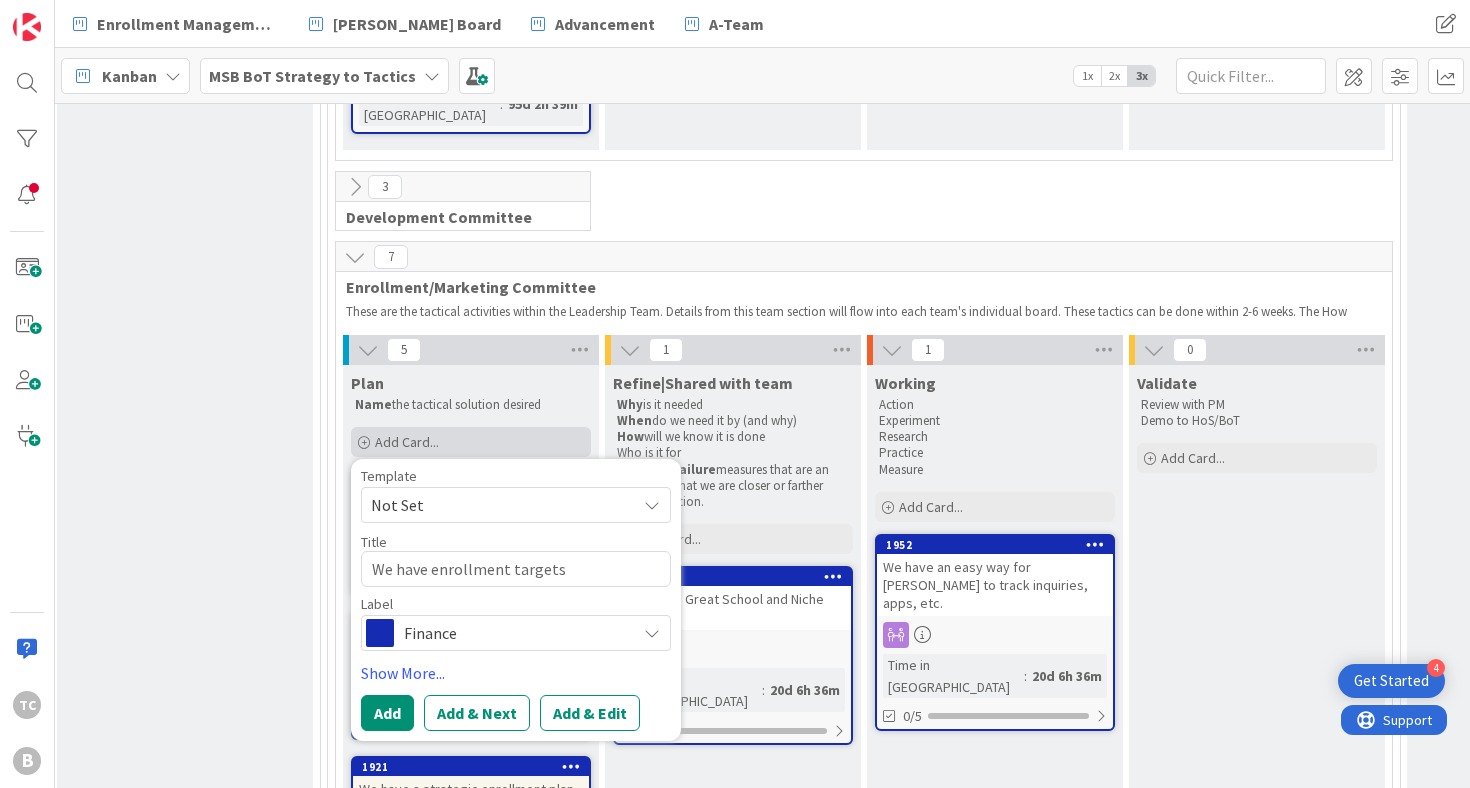 type on "x" 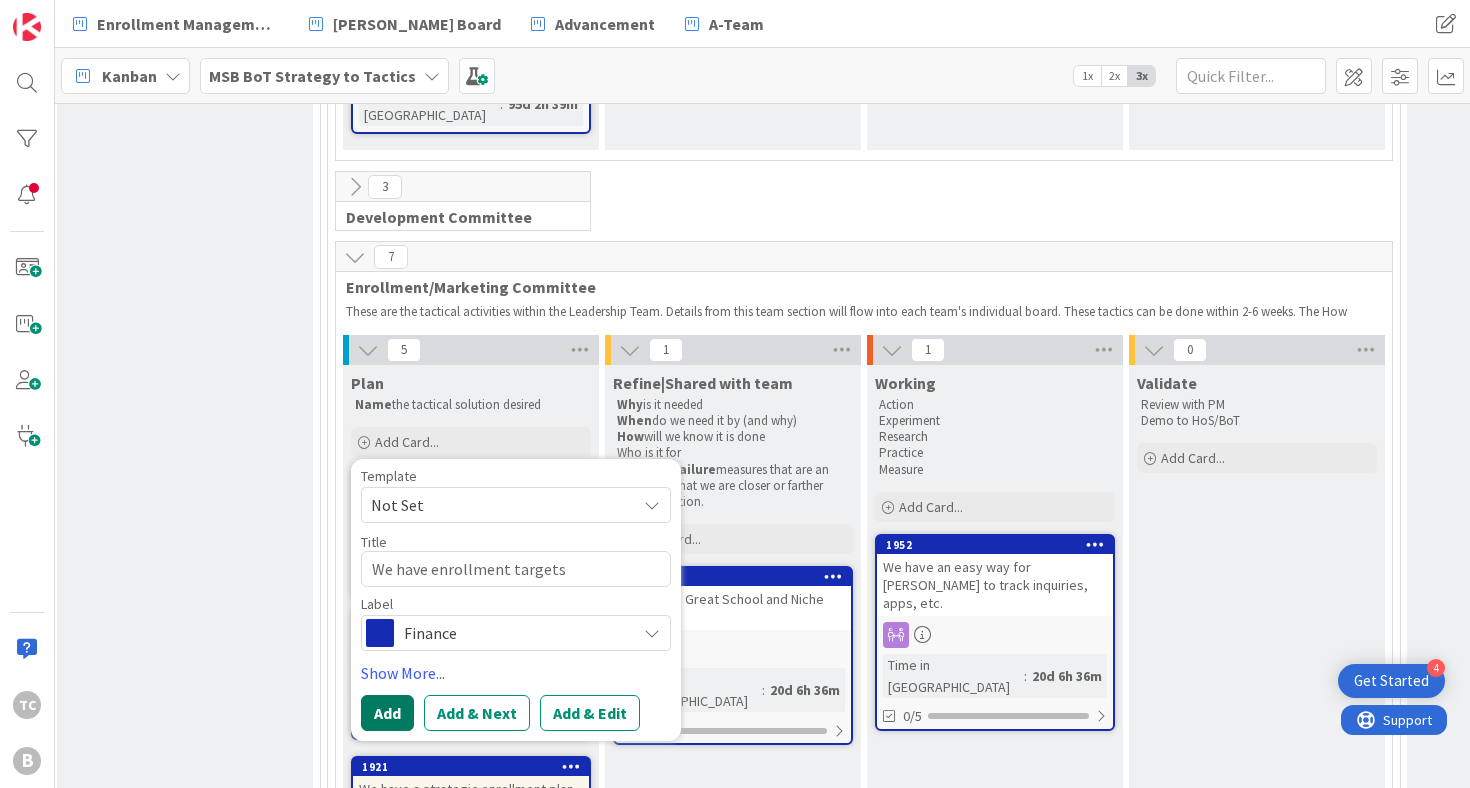 type on "We have enrollment targets" 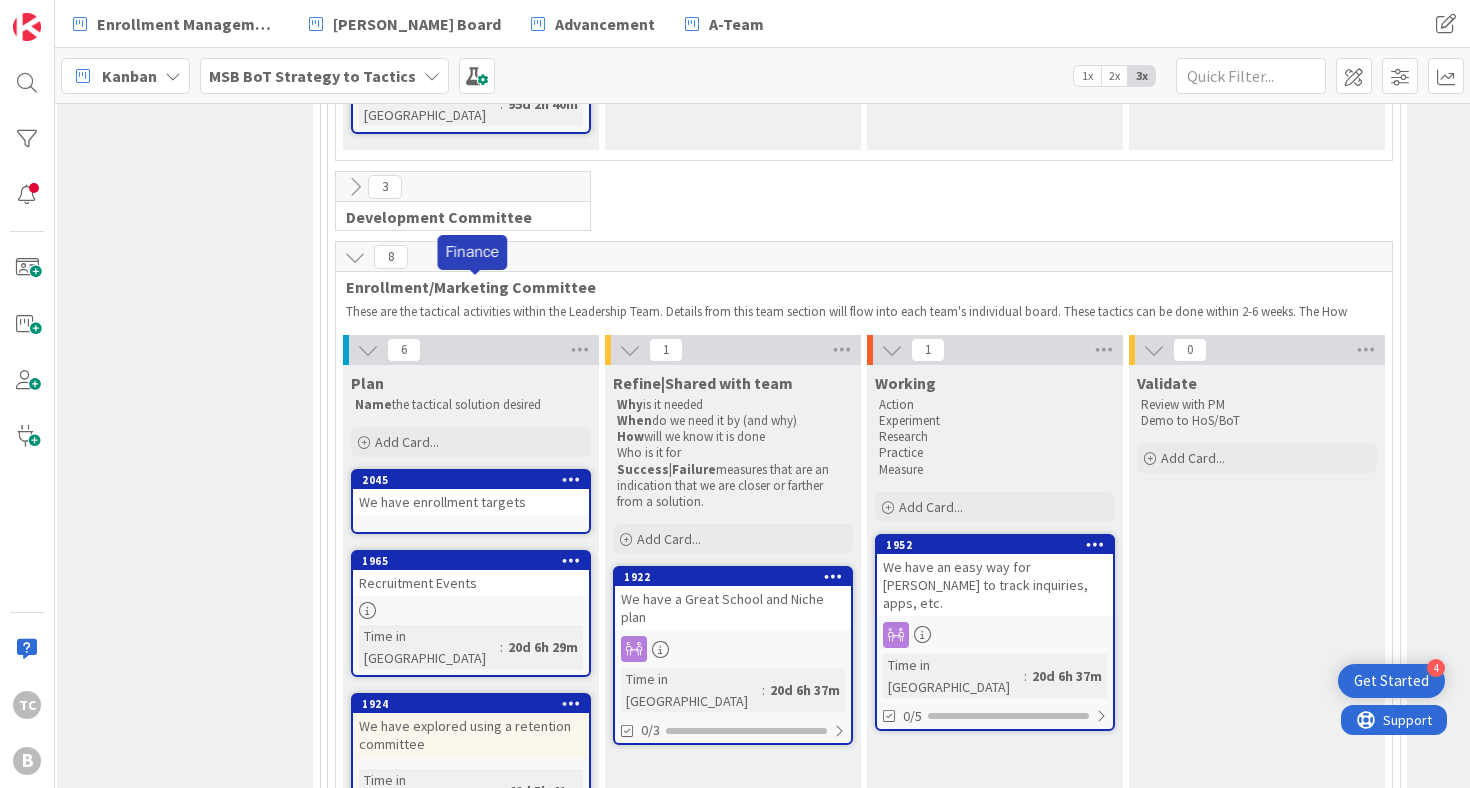 click on "2045" at bounding box center [475, 480] 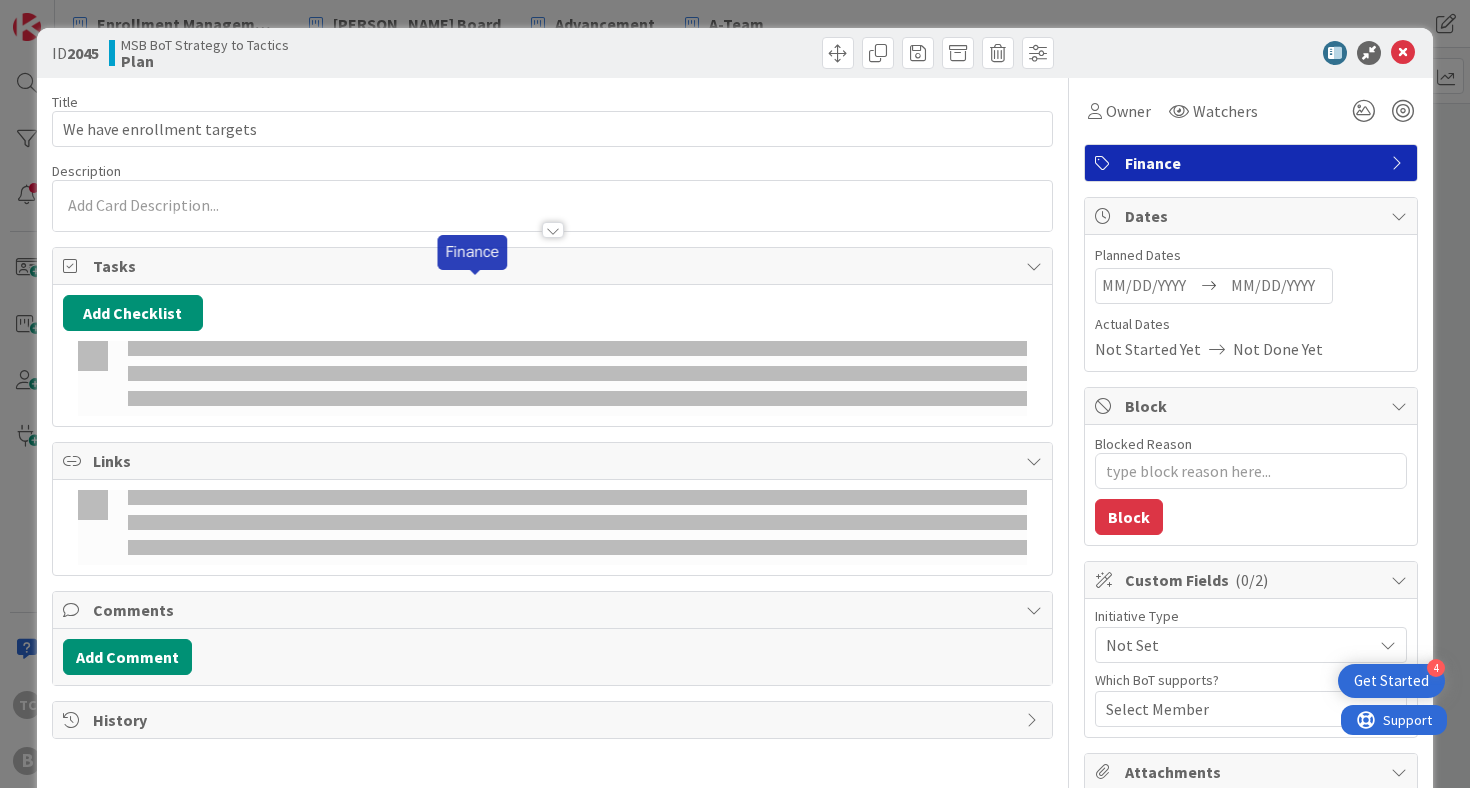 type on "x" 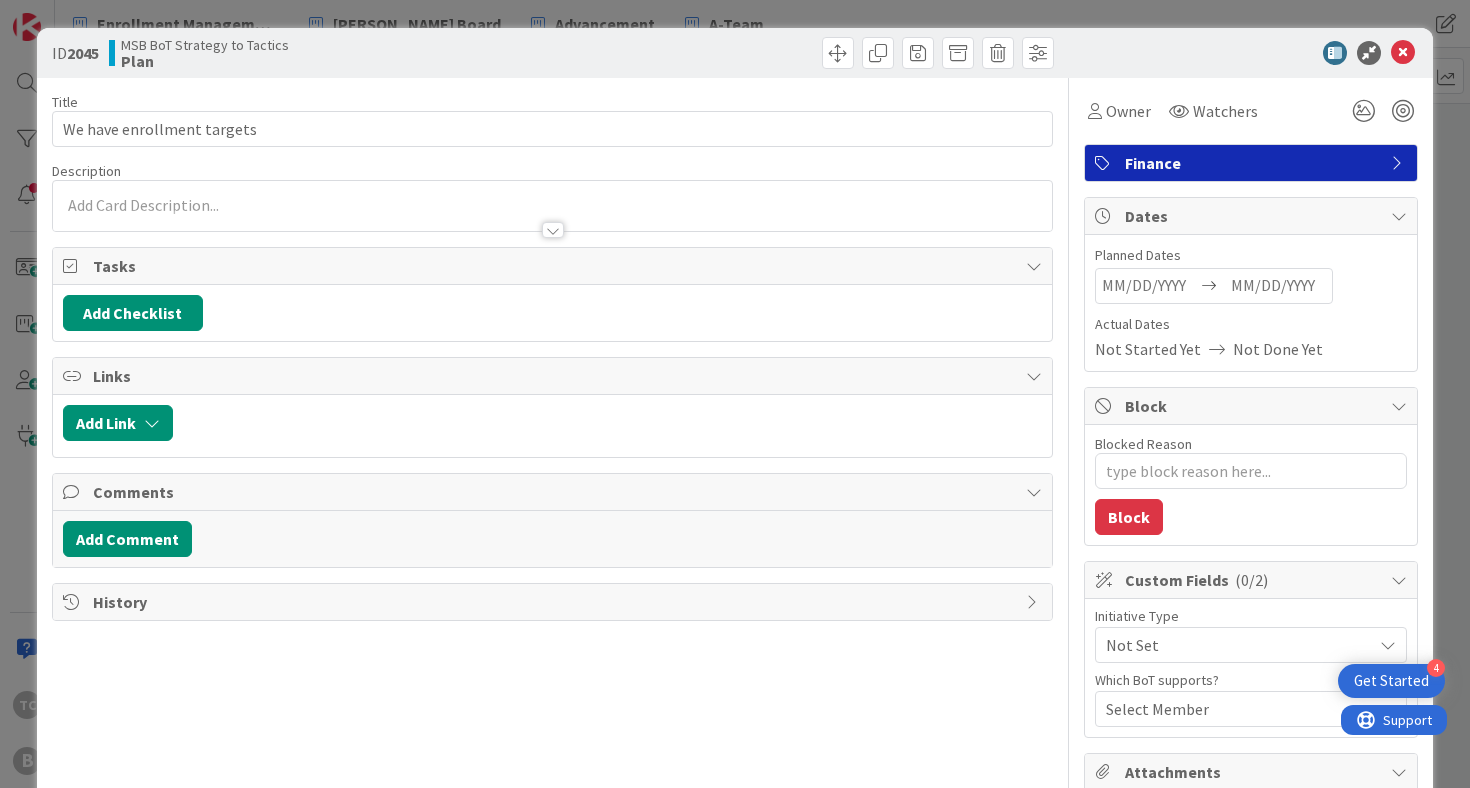 scroll, scrollTop: 0, scrollLeft: 0, axis: both 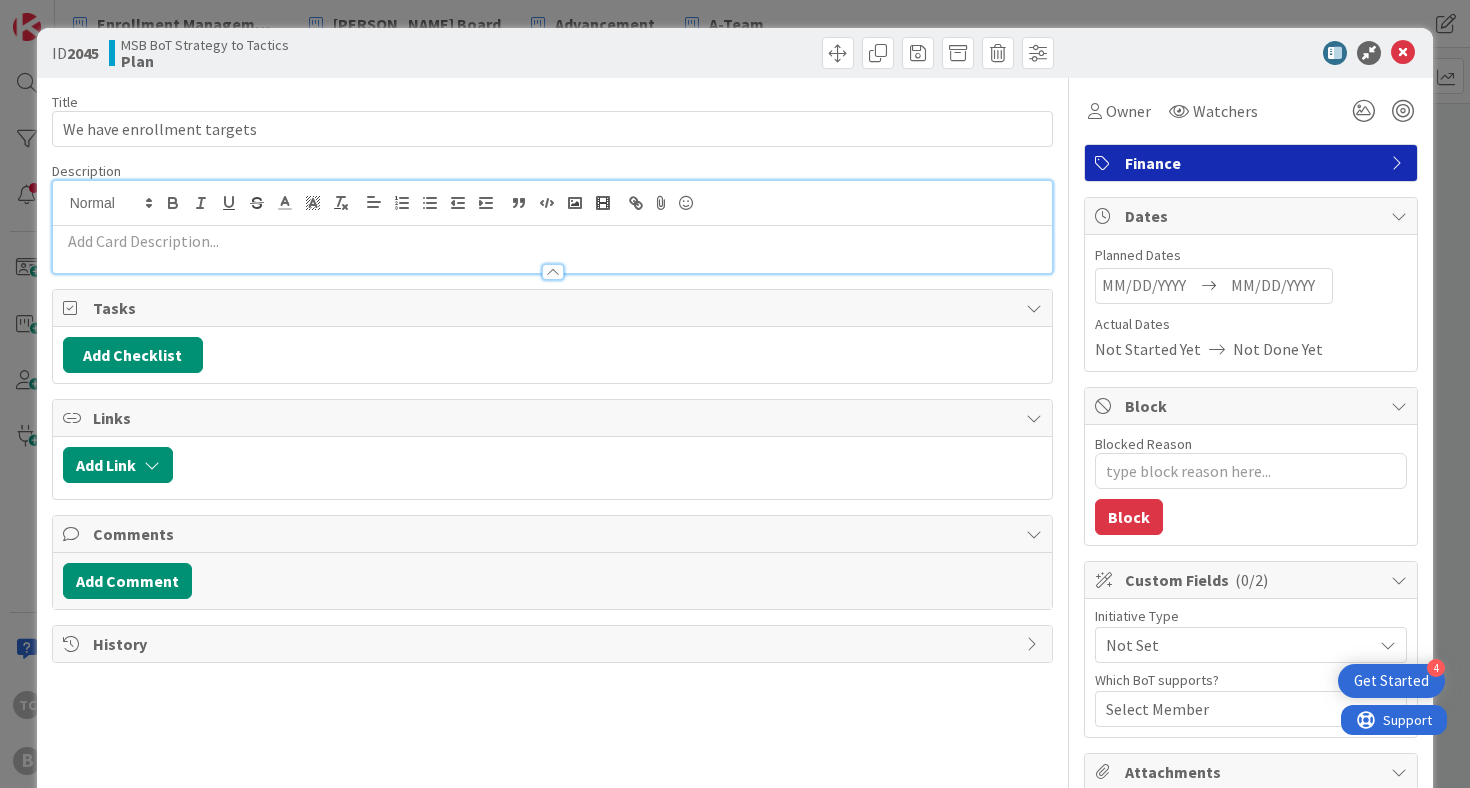 click at bounding box center [553, 227] 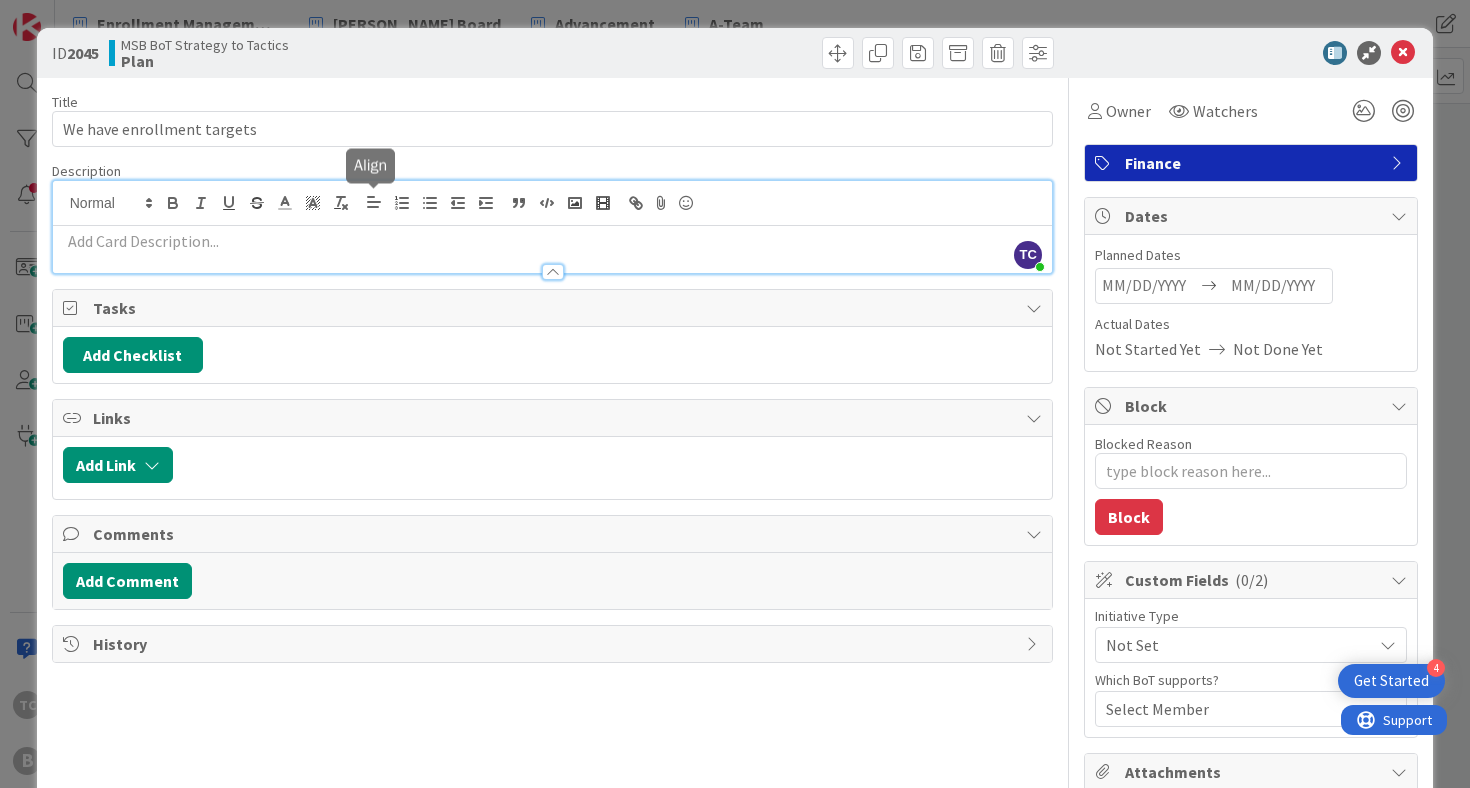 type 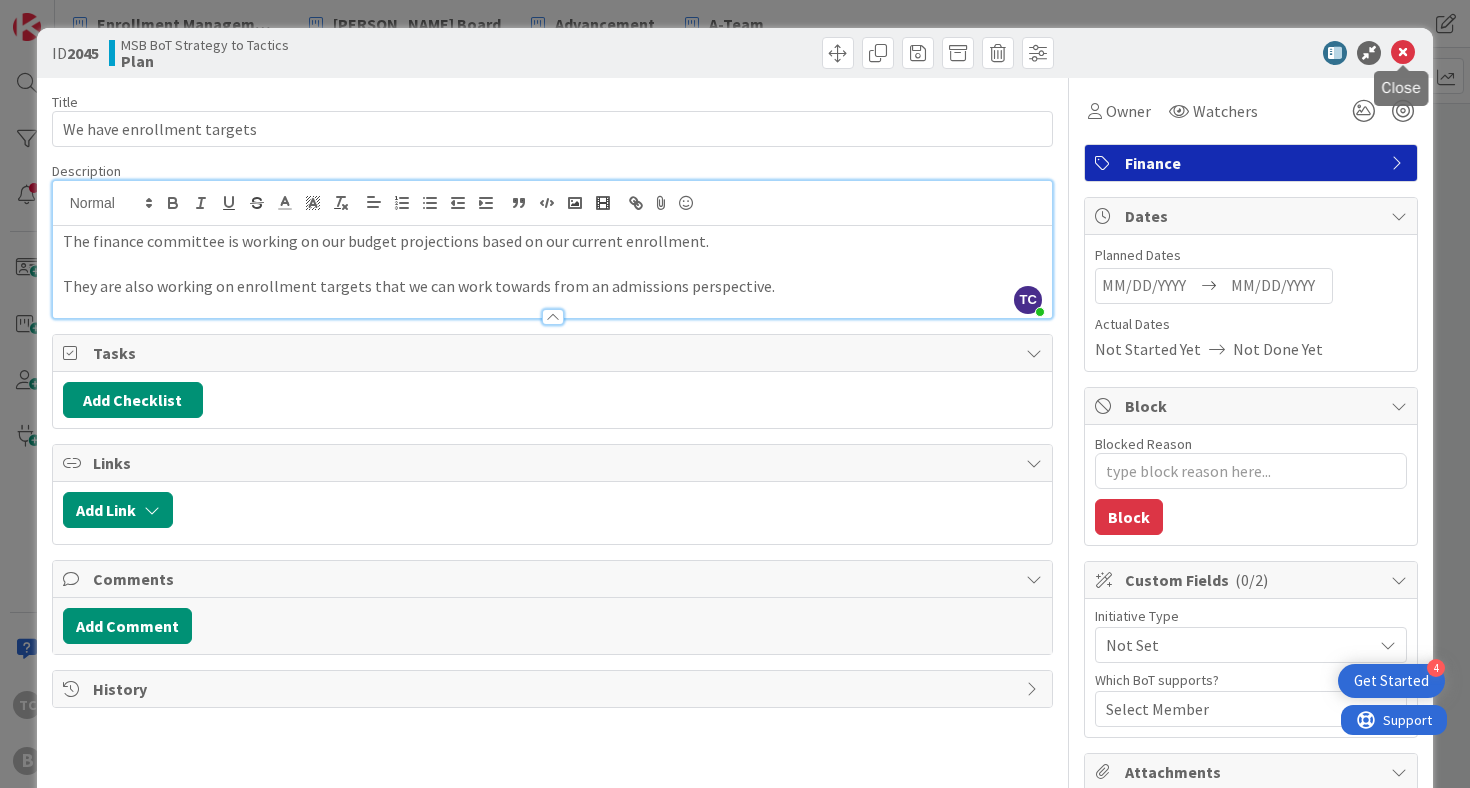 click at bounding box center (1403, 53) 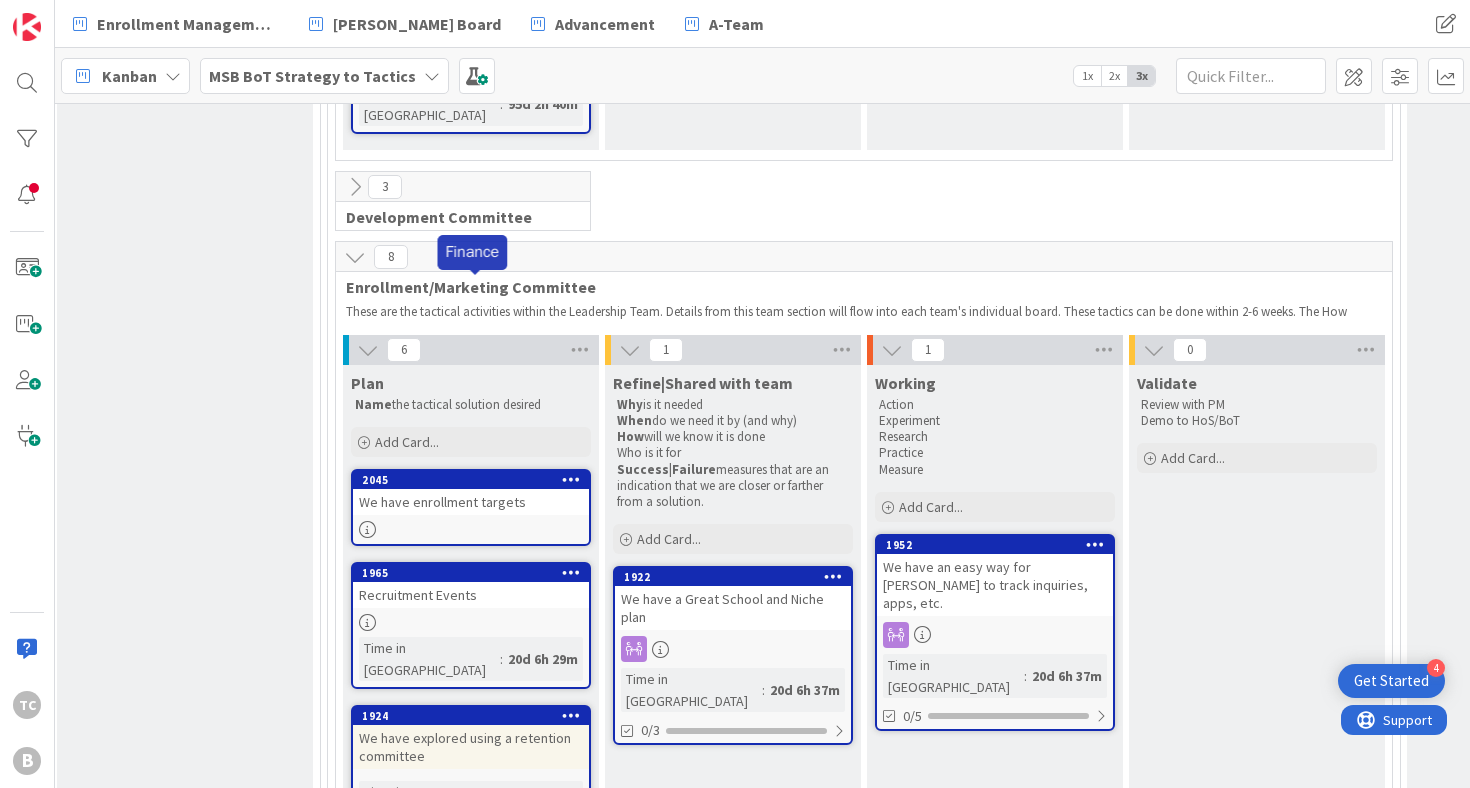 scroll, scrollTop: 0, scrollLeft: 0, axis: both 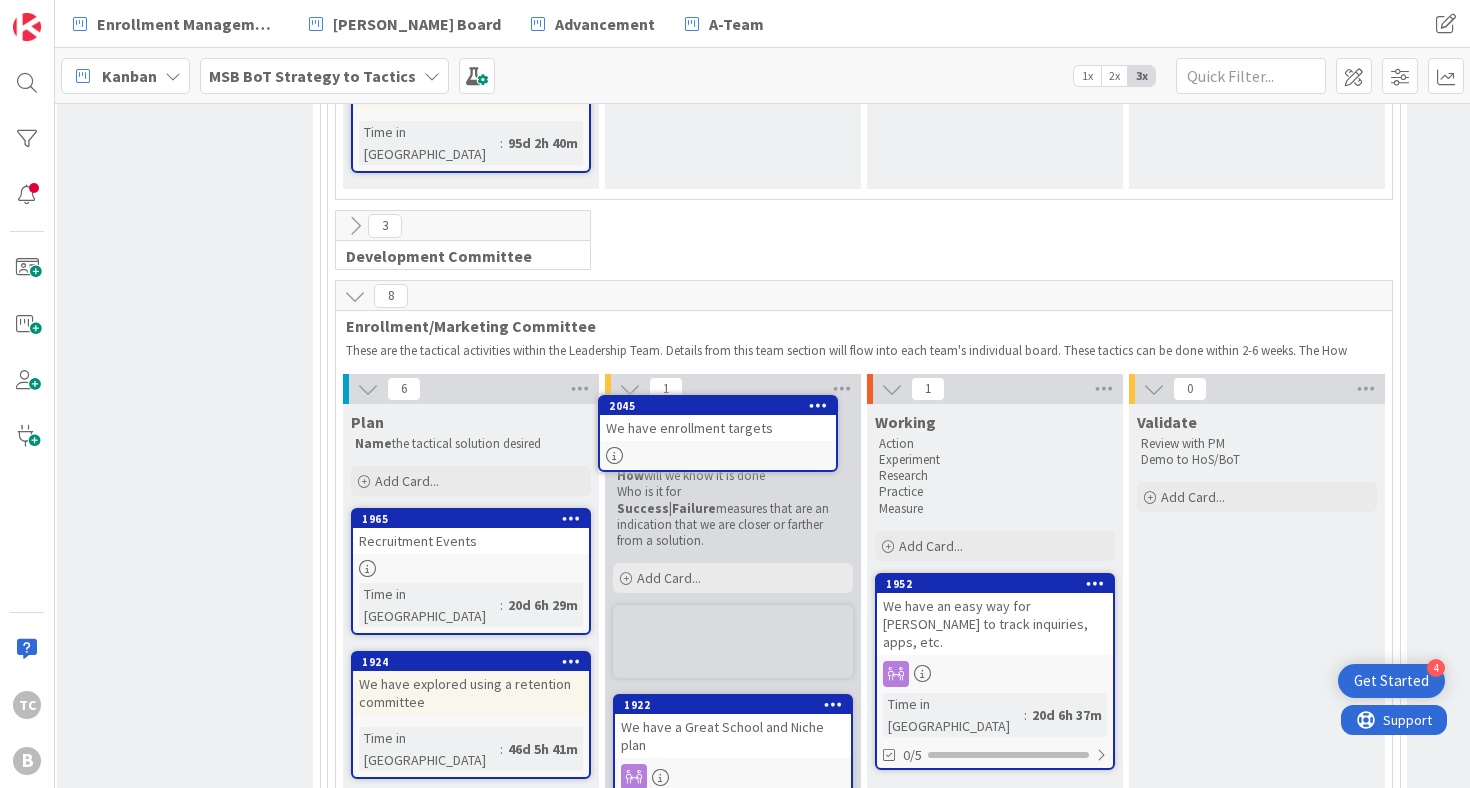 drag, startPoint x: 482, startPoint y: 279, endPoint x: 531, endPoint y: 293, distance: 50.96077 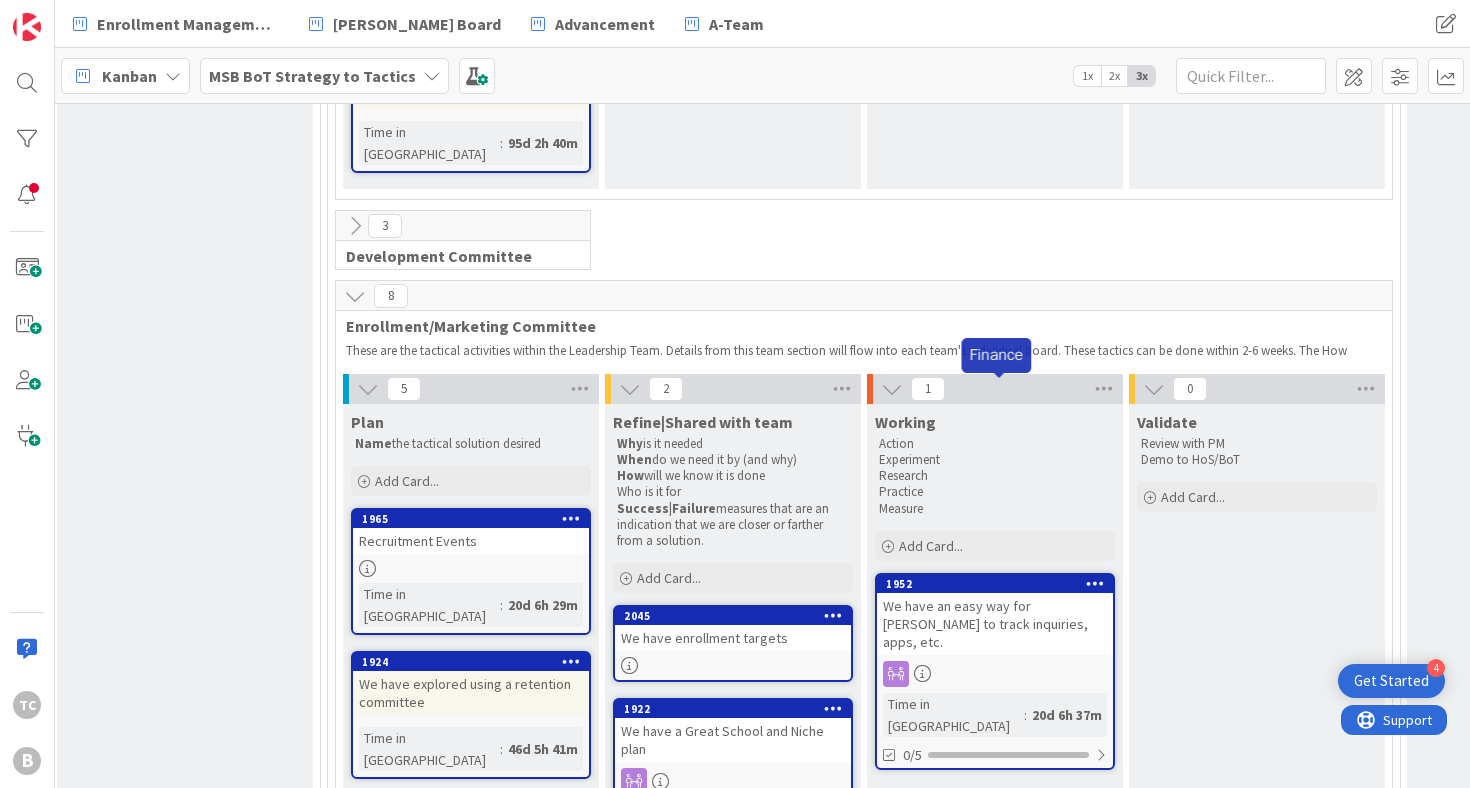 click on "1952" at bounding box center (999, 584) 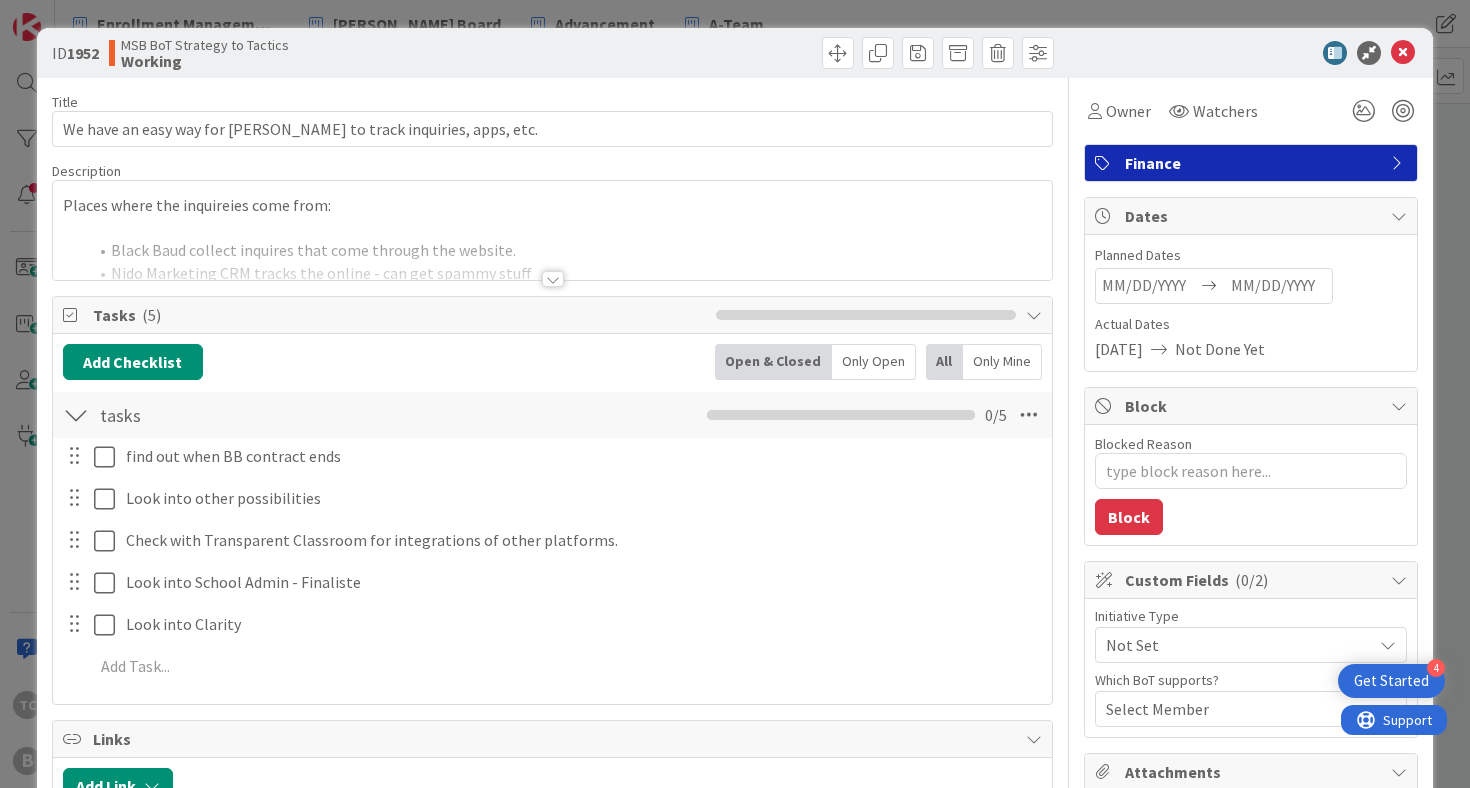 scroll, scrollTop: 0, scrollLeft: 0, axis: both 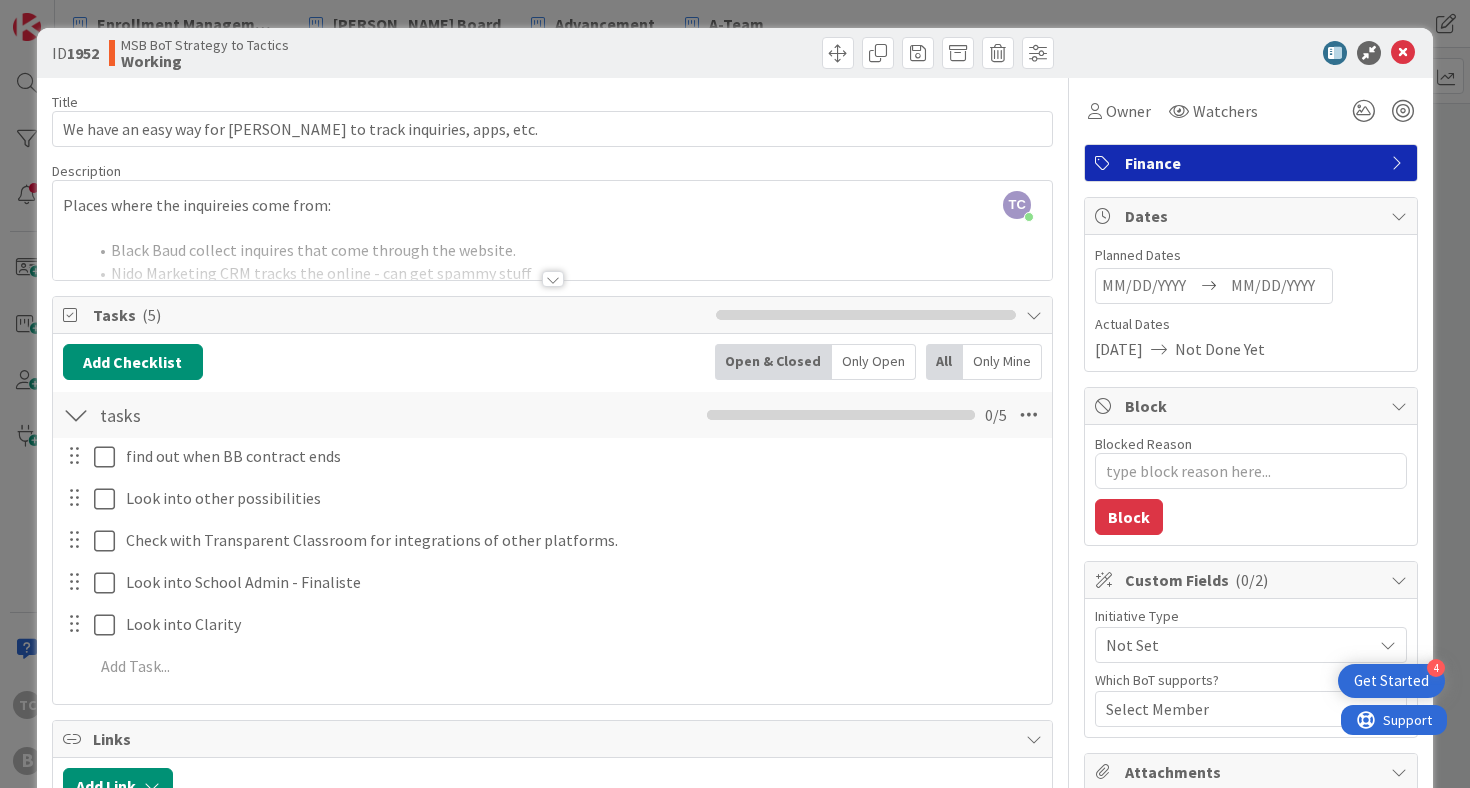 click at bounding box center [553, 279] 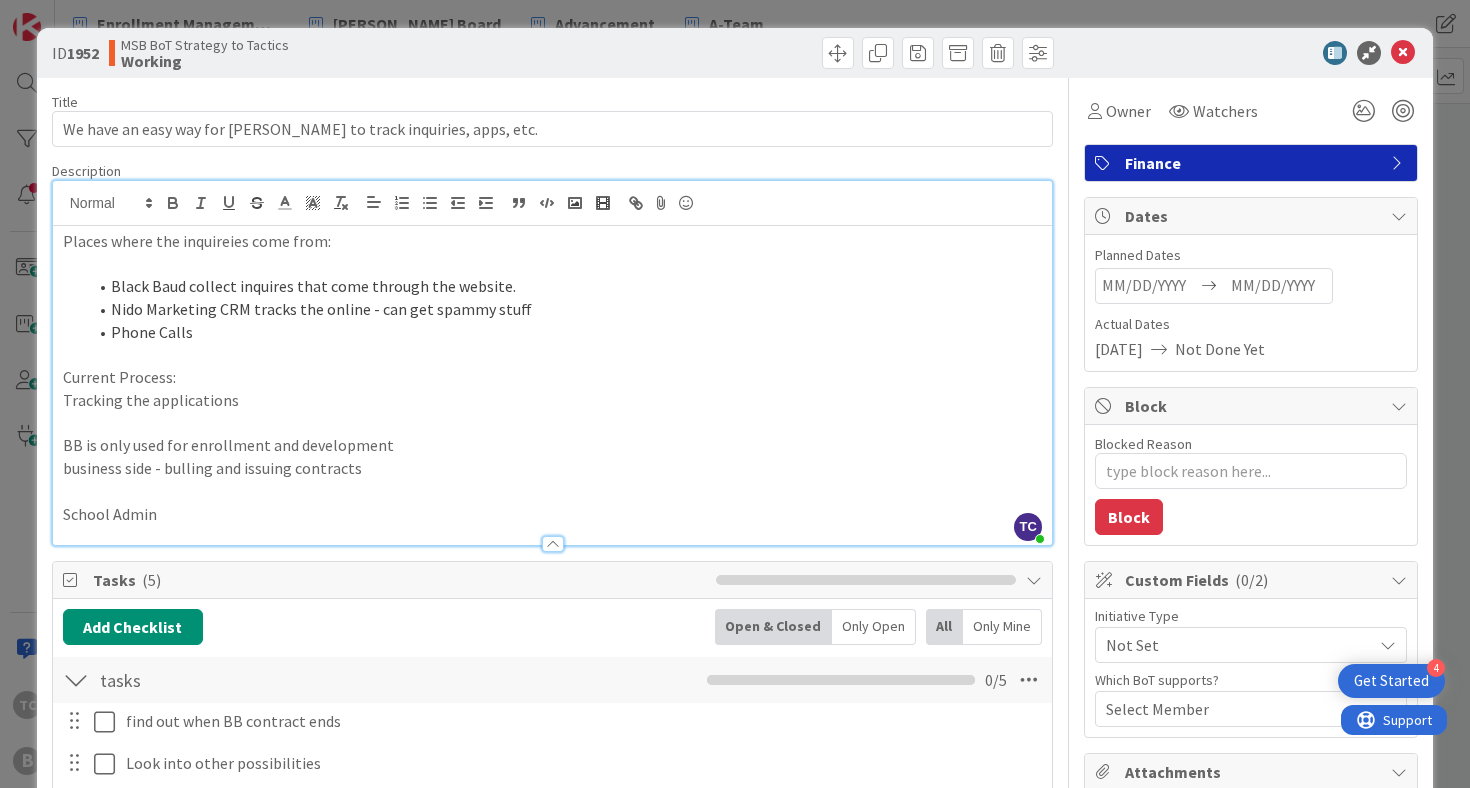 scroll, scrollTop: 0, scrollLeft: 0, axis: both 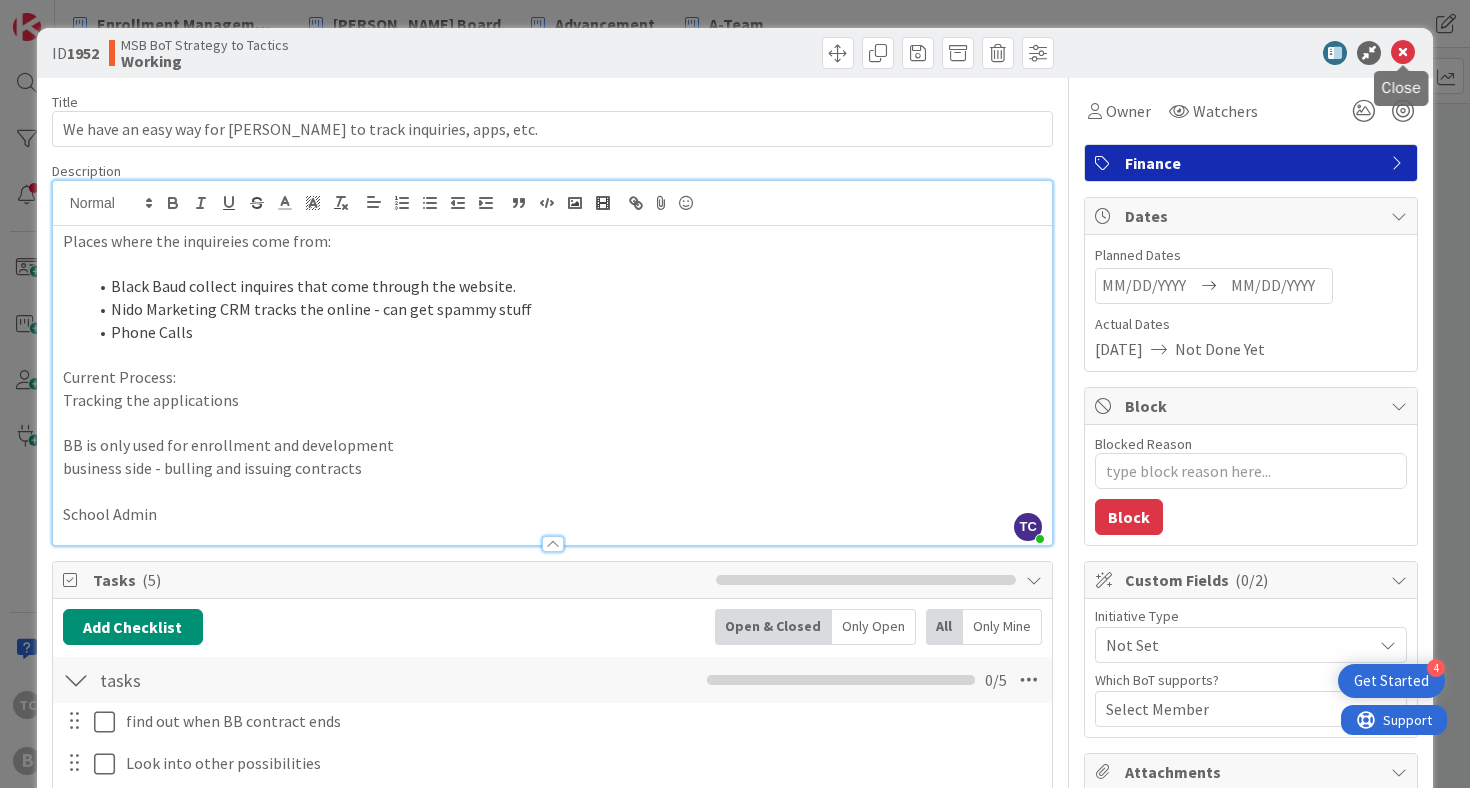 click at bounding box center [1403, 53] 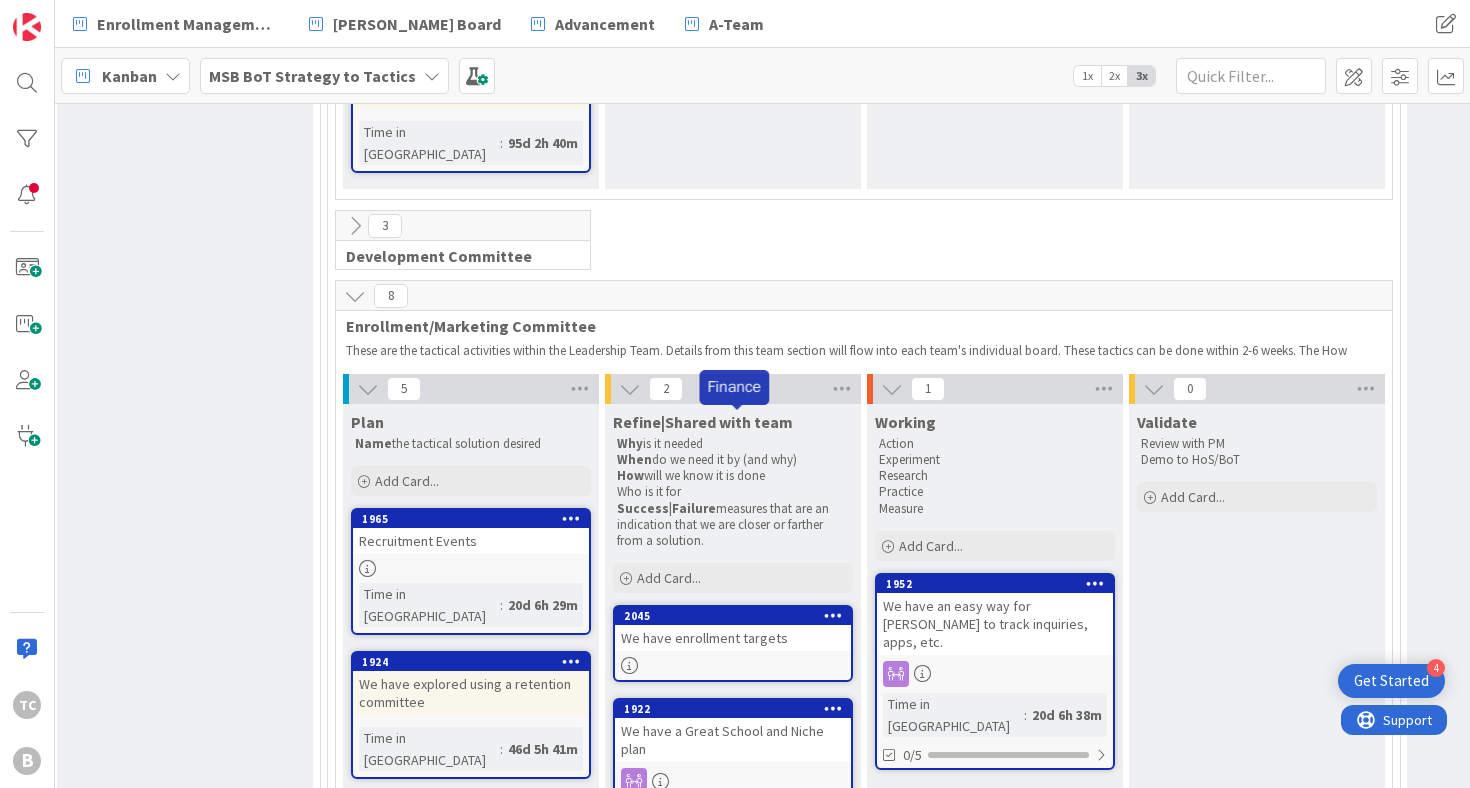 scroll, scrollTop: 0, scrollLeft: 0, axis: both 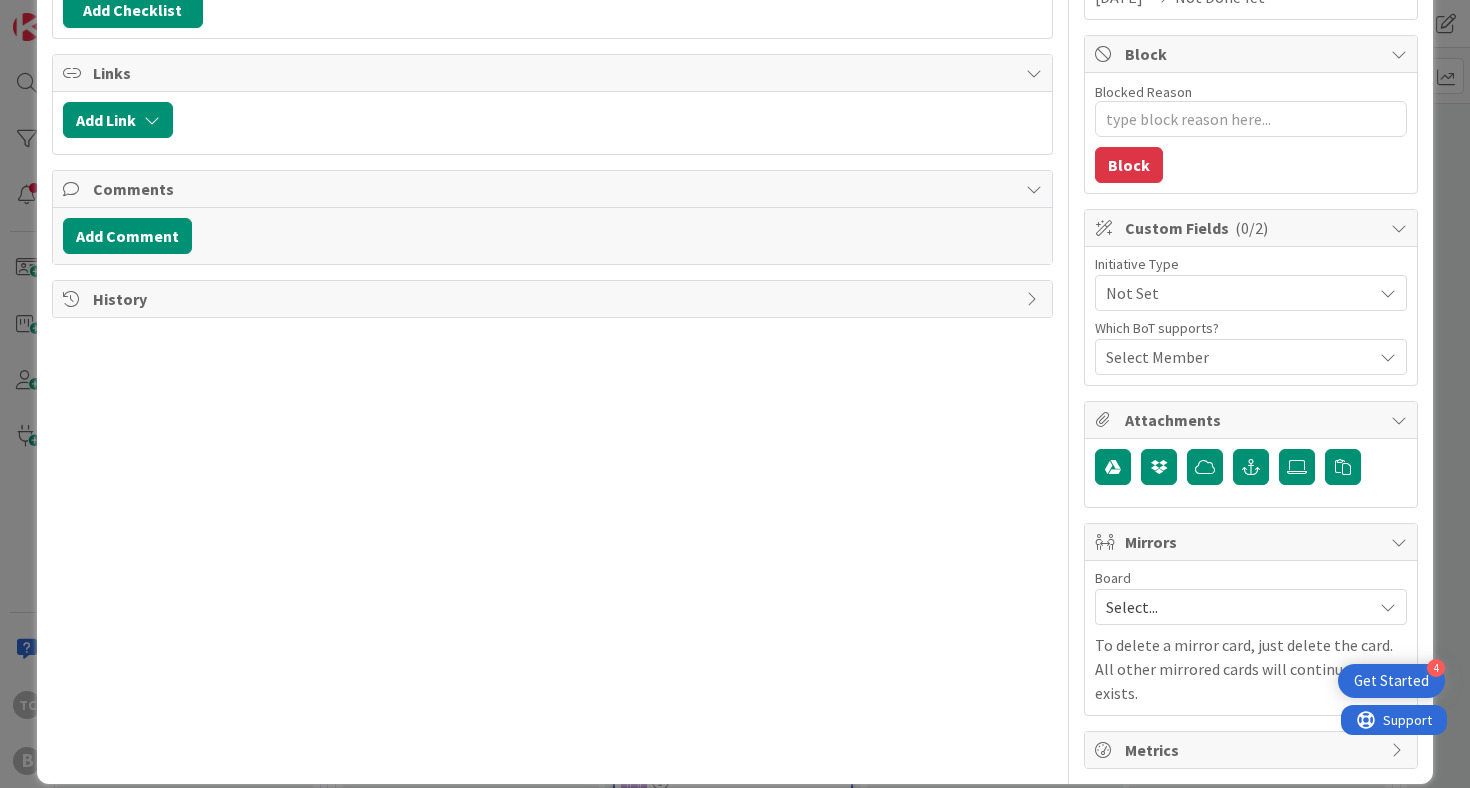 click on "Select..." at bounding box center [1234, 607] 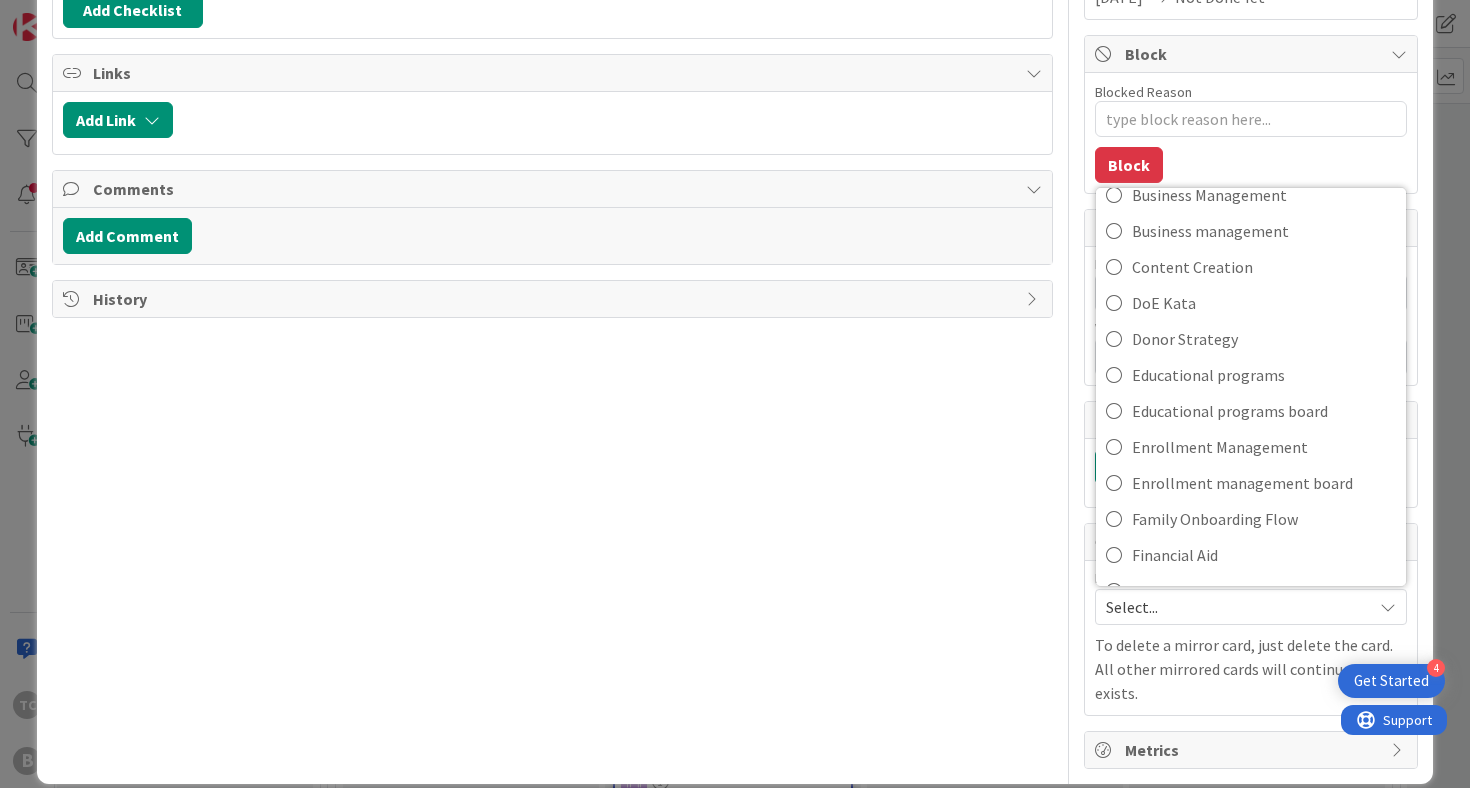 scroll, scrollTop: 463, scrollLeft: 0, axis: vertical 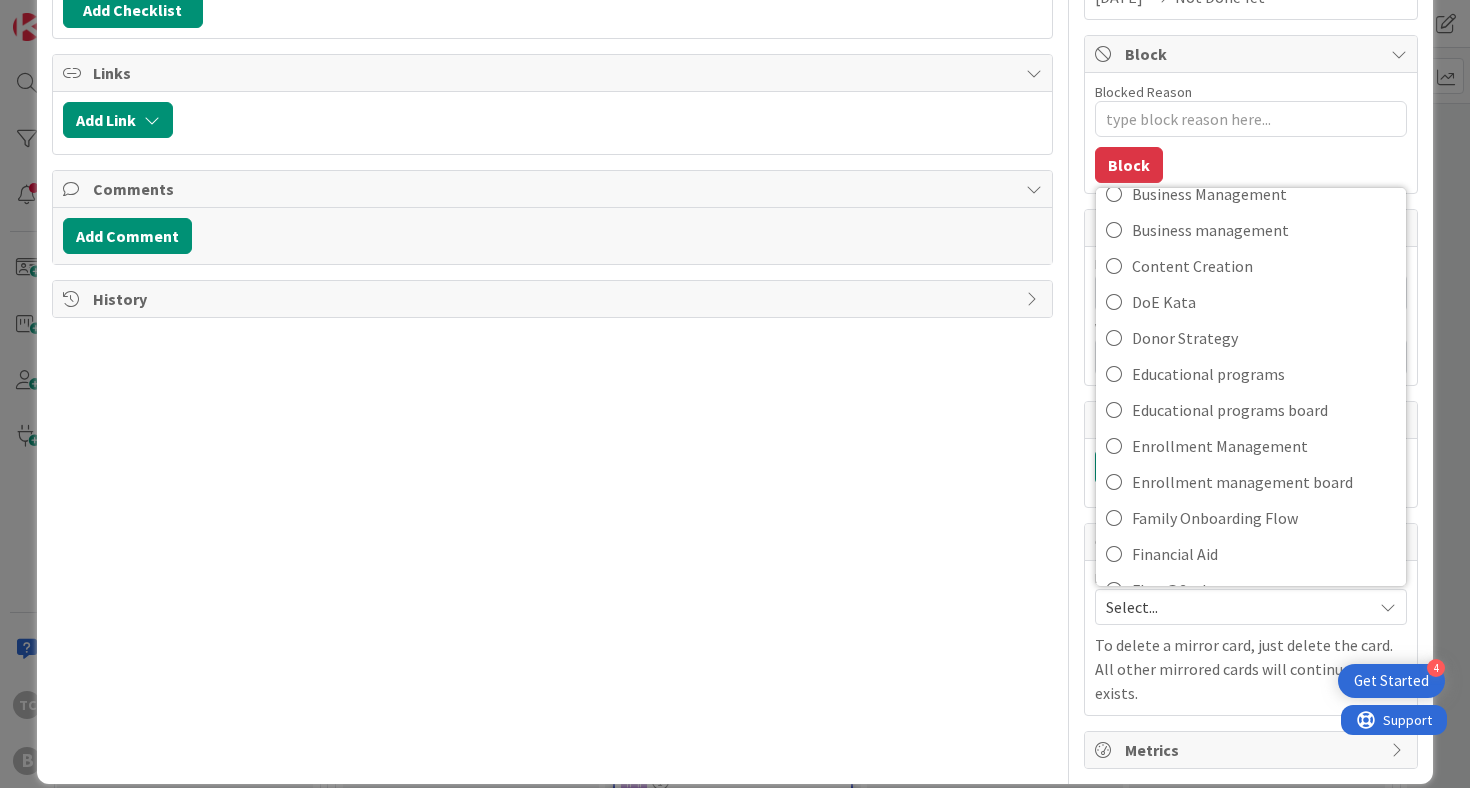 click on "Title 27 / 128 We have enrollment targets Description TC   [PERSON_NAME] just joined The finance committee is working on our budget projections based on our current enrollment. They are also working on enrollment targets that we can work towards from an admissions perspective. Owner Watchers Finance Tasks Add Checklist Links Add Link Comments Add Comment History" at bounding box center [553, 247] 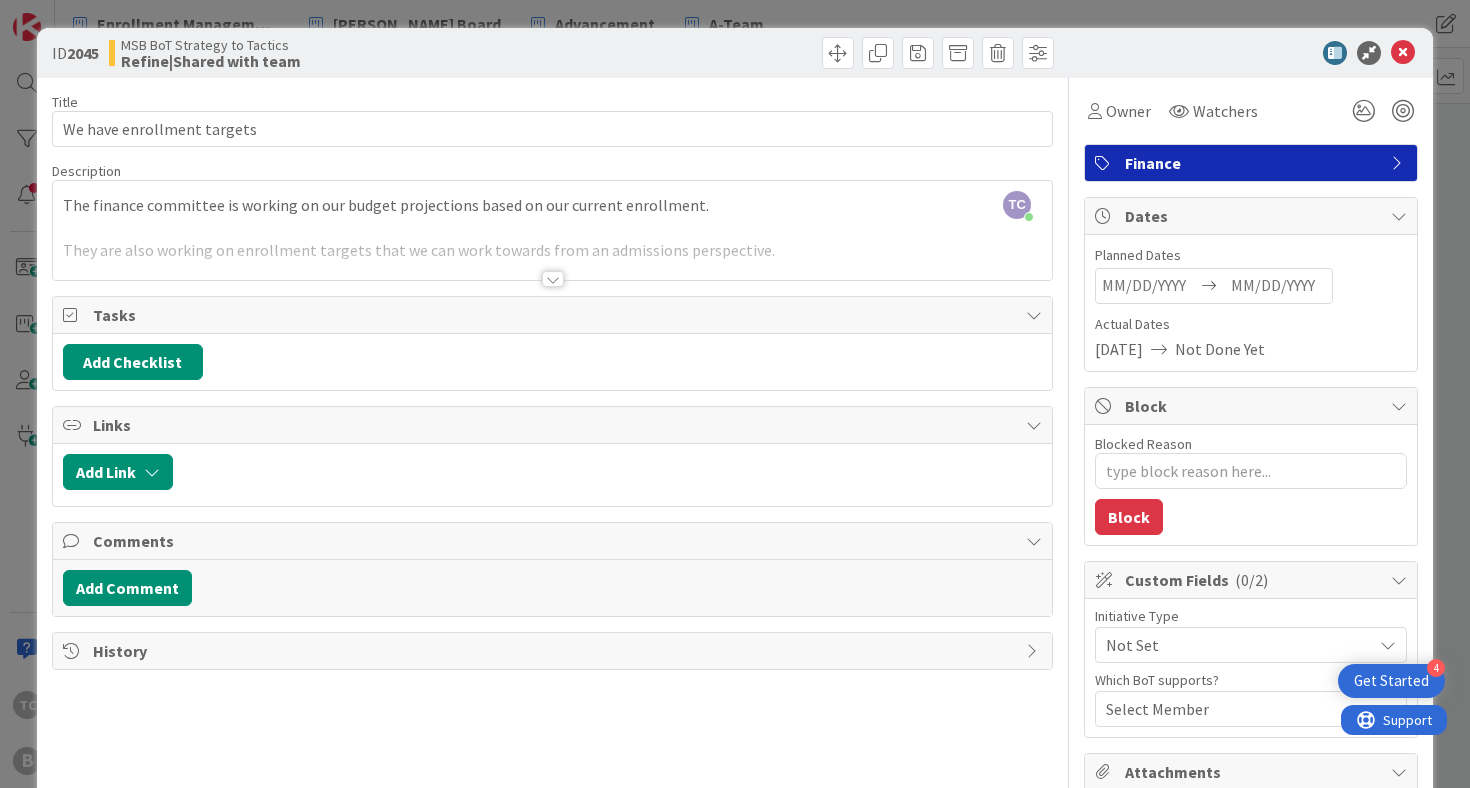 scroll, scrollTop: 0, scrollLeft: 0, axis: both 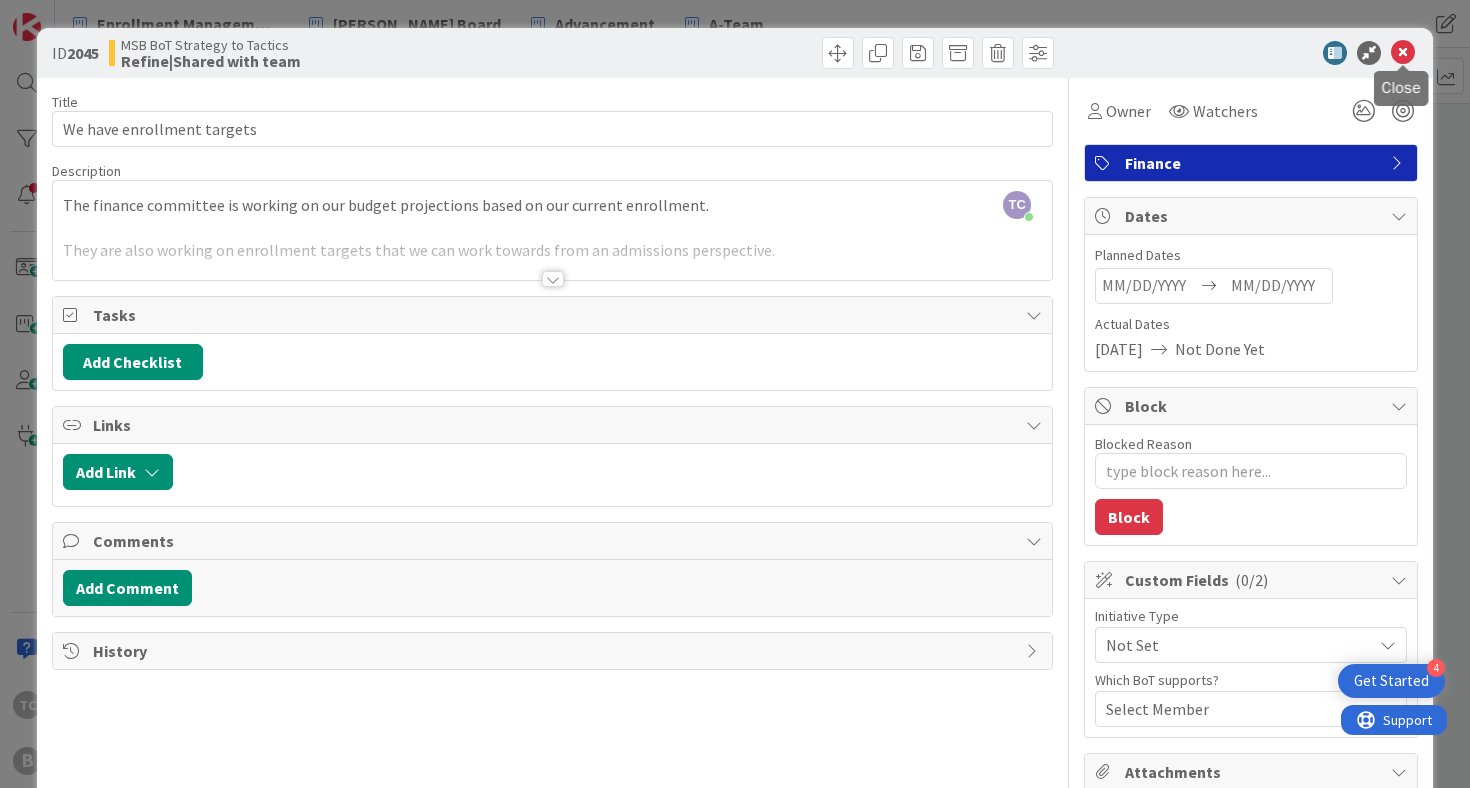 click at bounding box center [1403, 53] 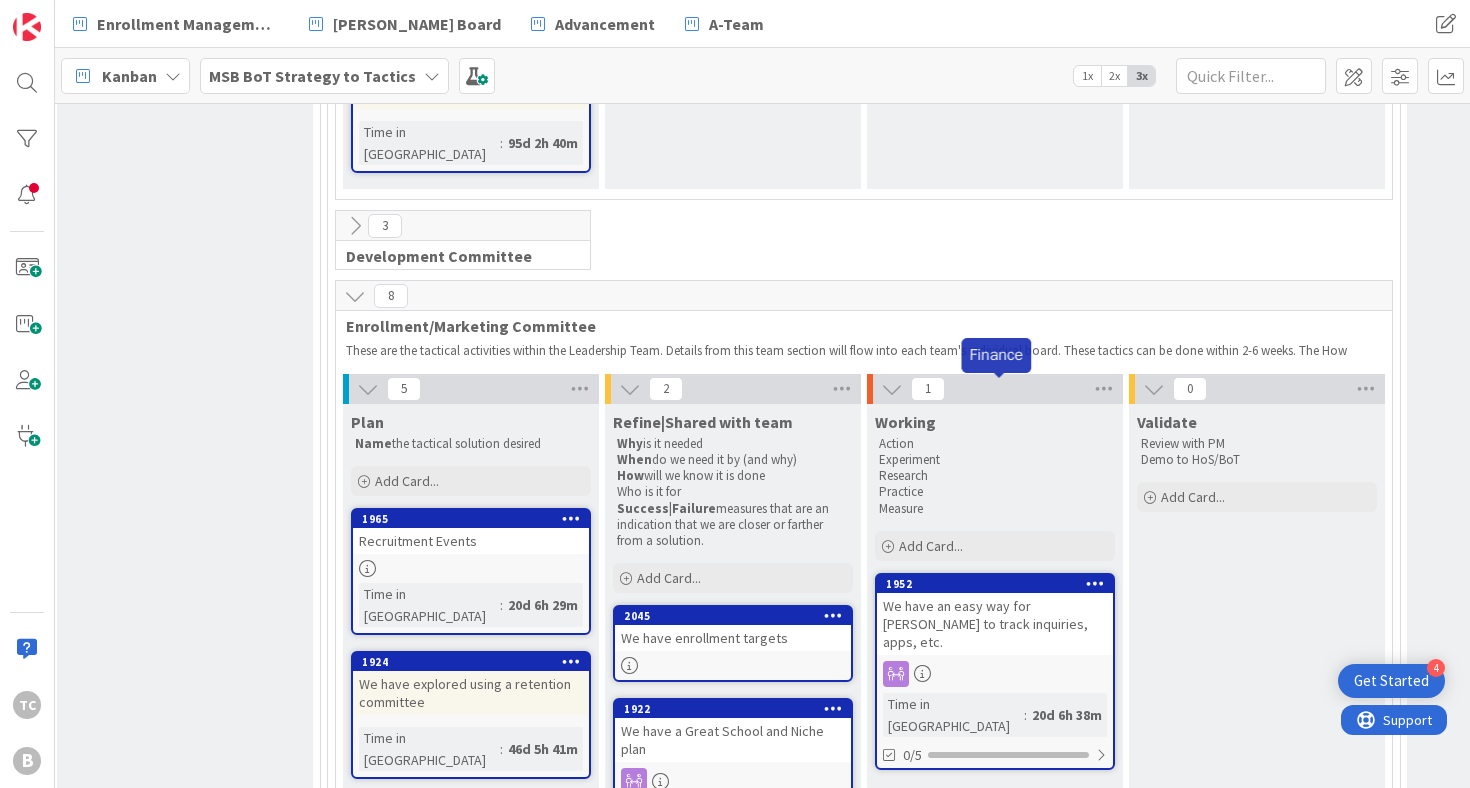 scroll, scrollTop: 0, scrollLeft: 0, axis: both 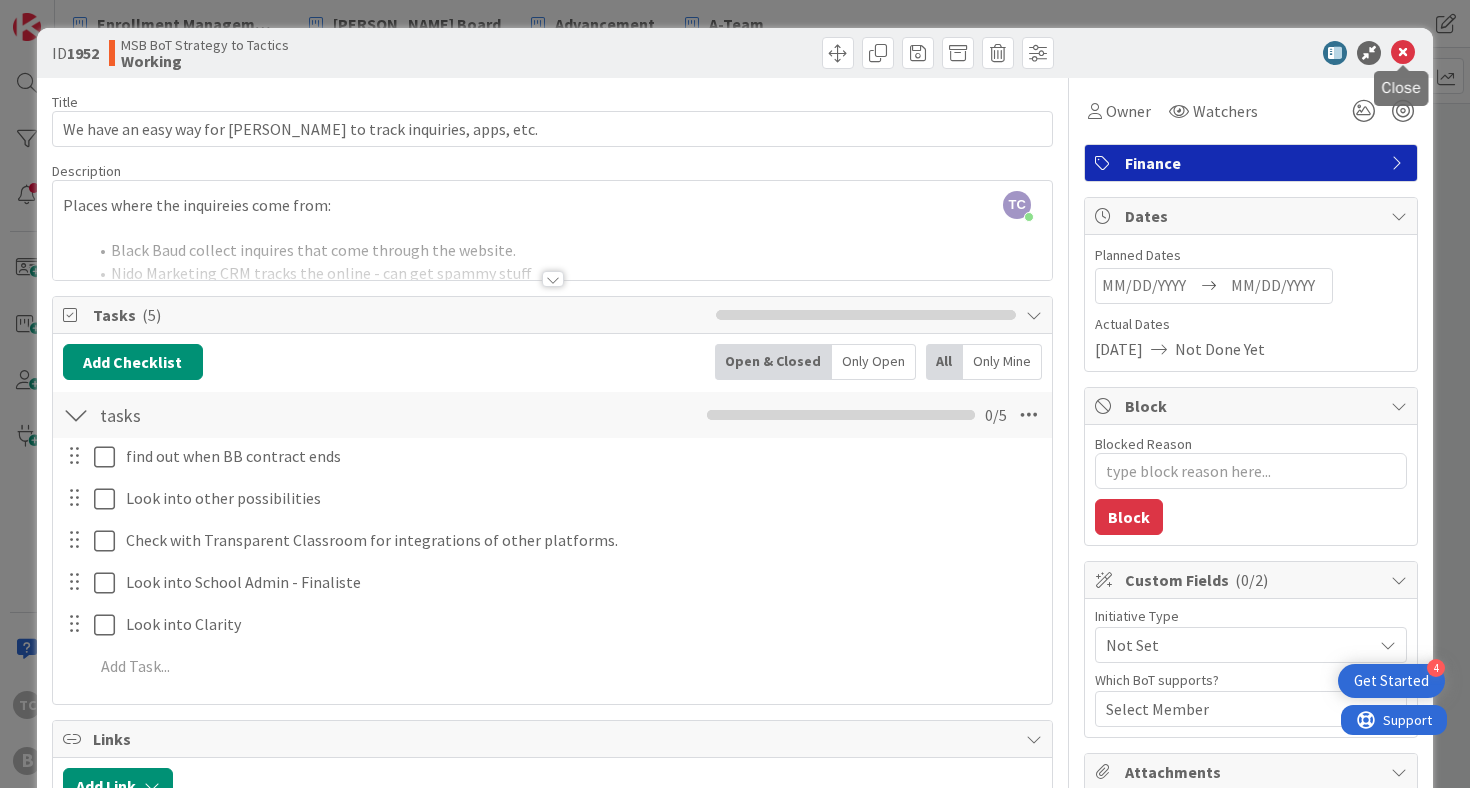 click at bounding box center [1403, 53] 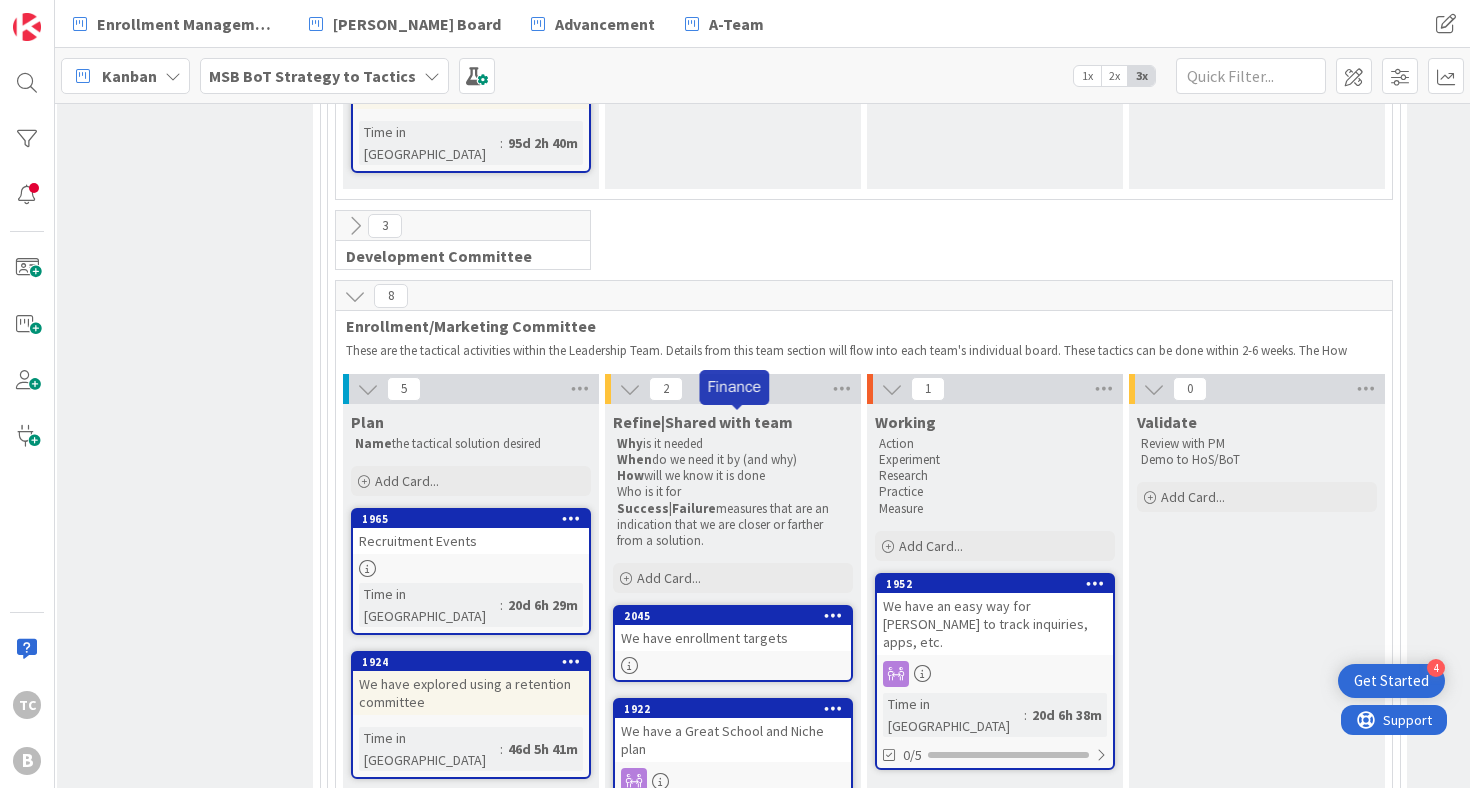 click on "2045" at bounding box center [737, 616] 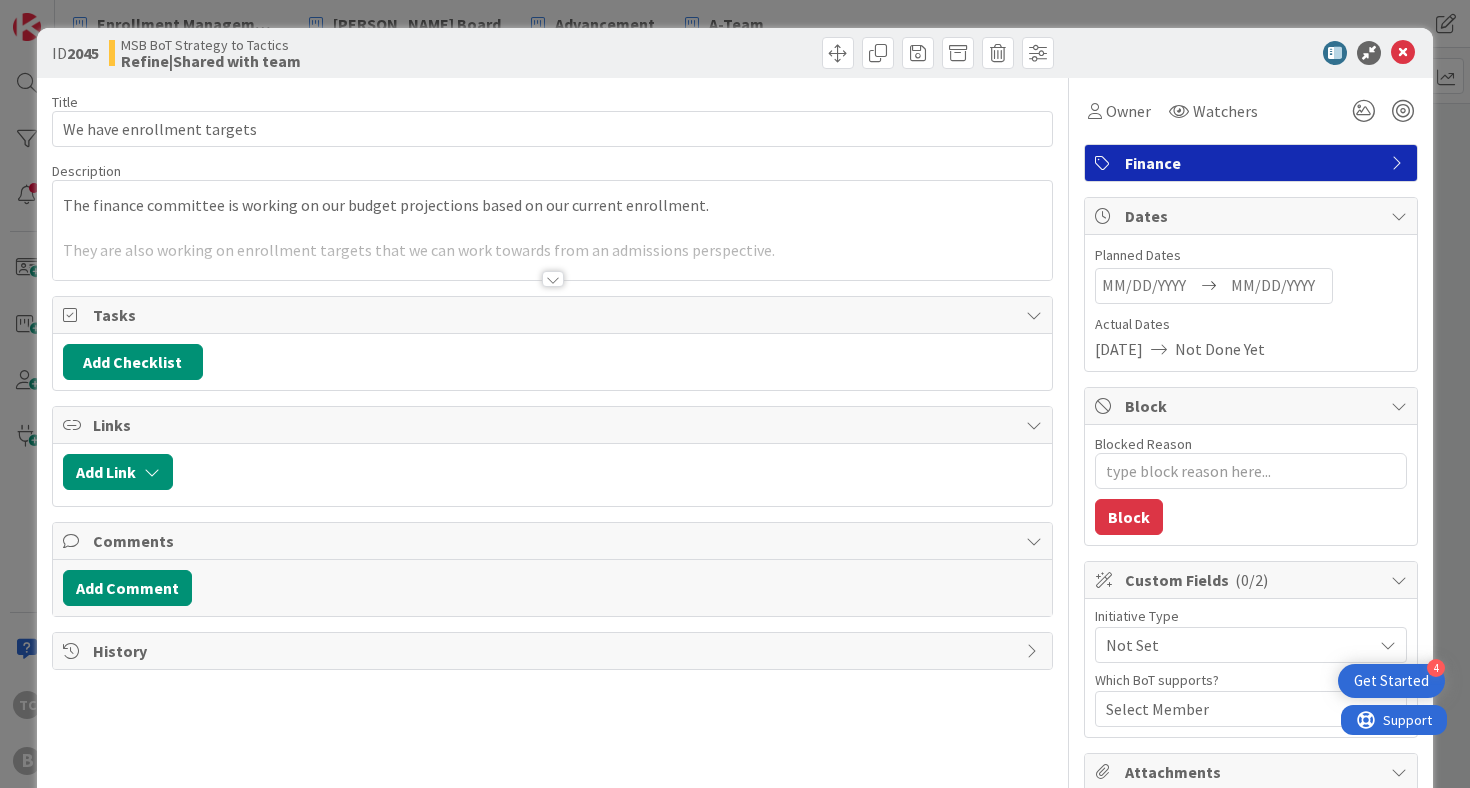 scroll, scrollTop: 0, scrollLeft: 0, axis: both 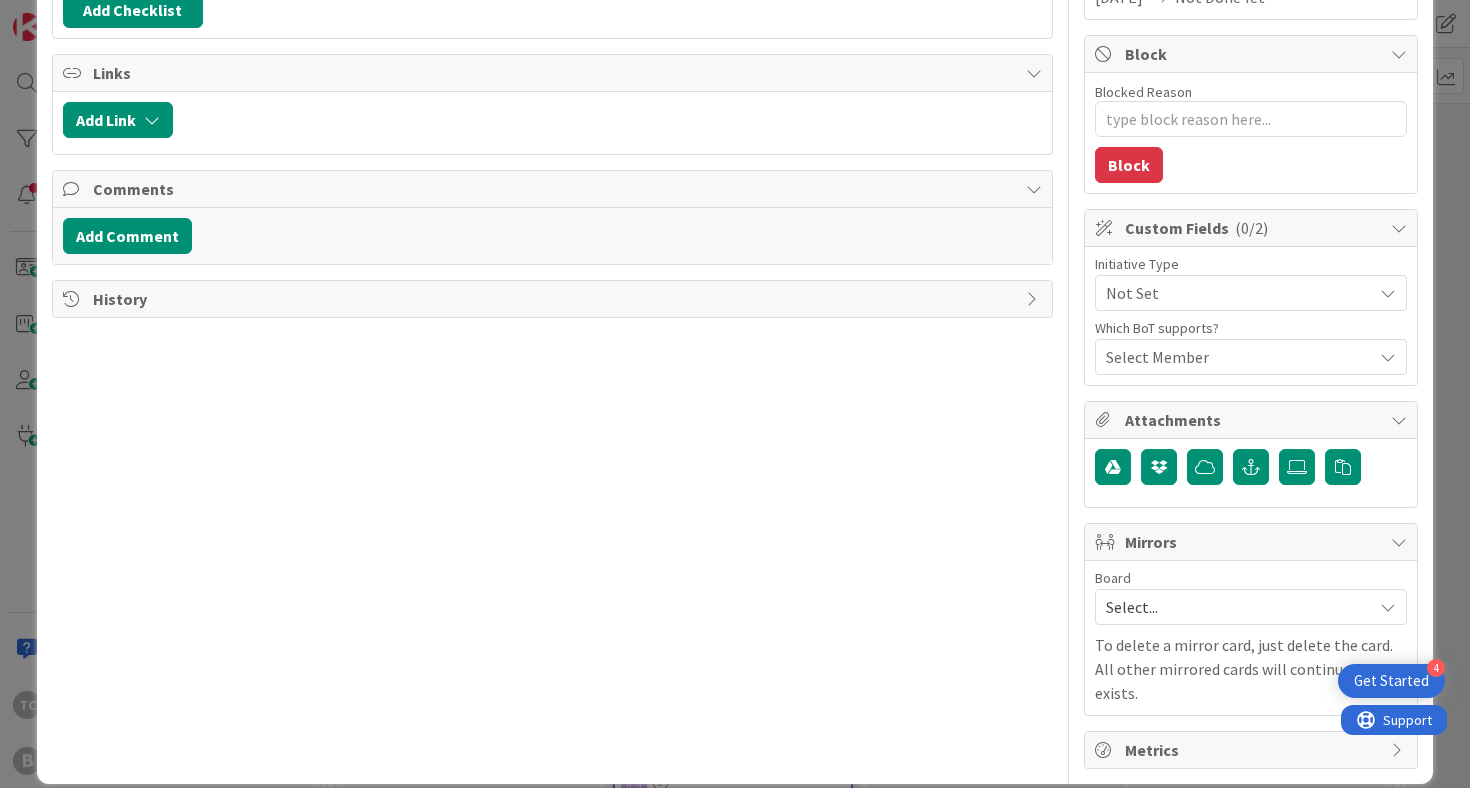 click on "Select..." at bounding box center [1234, 607] 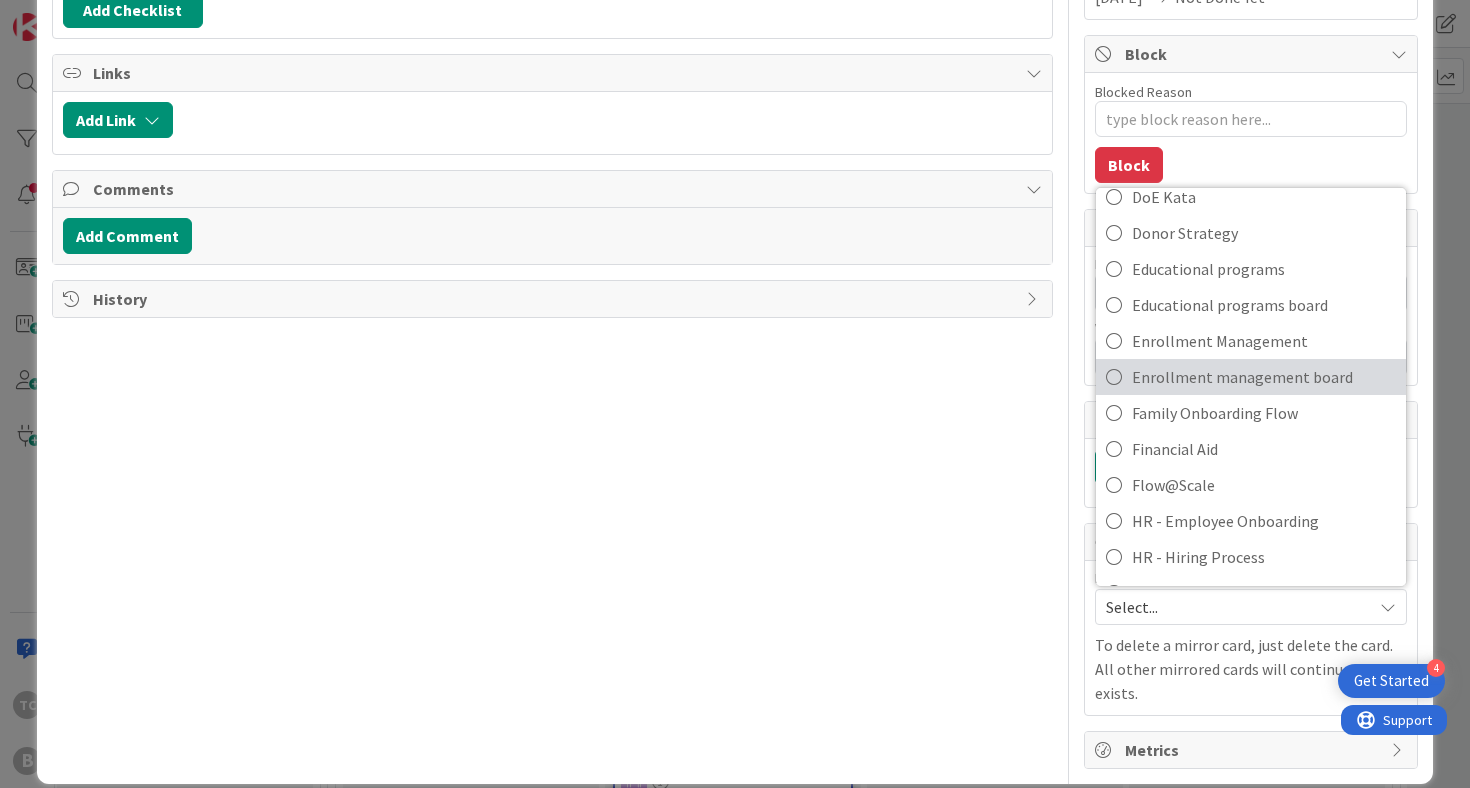 scroll, scrollTop: 573, scrollLeft: 0, axis: vertical 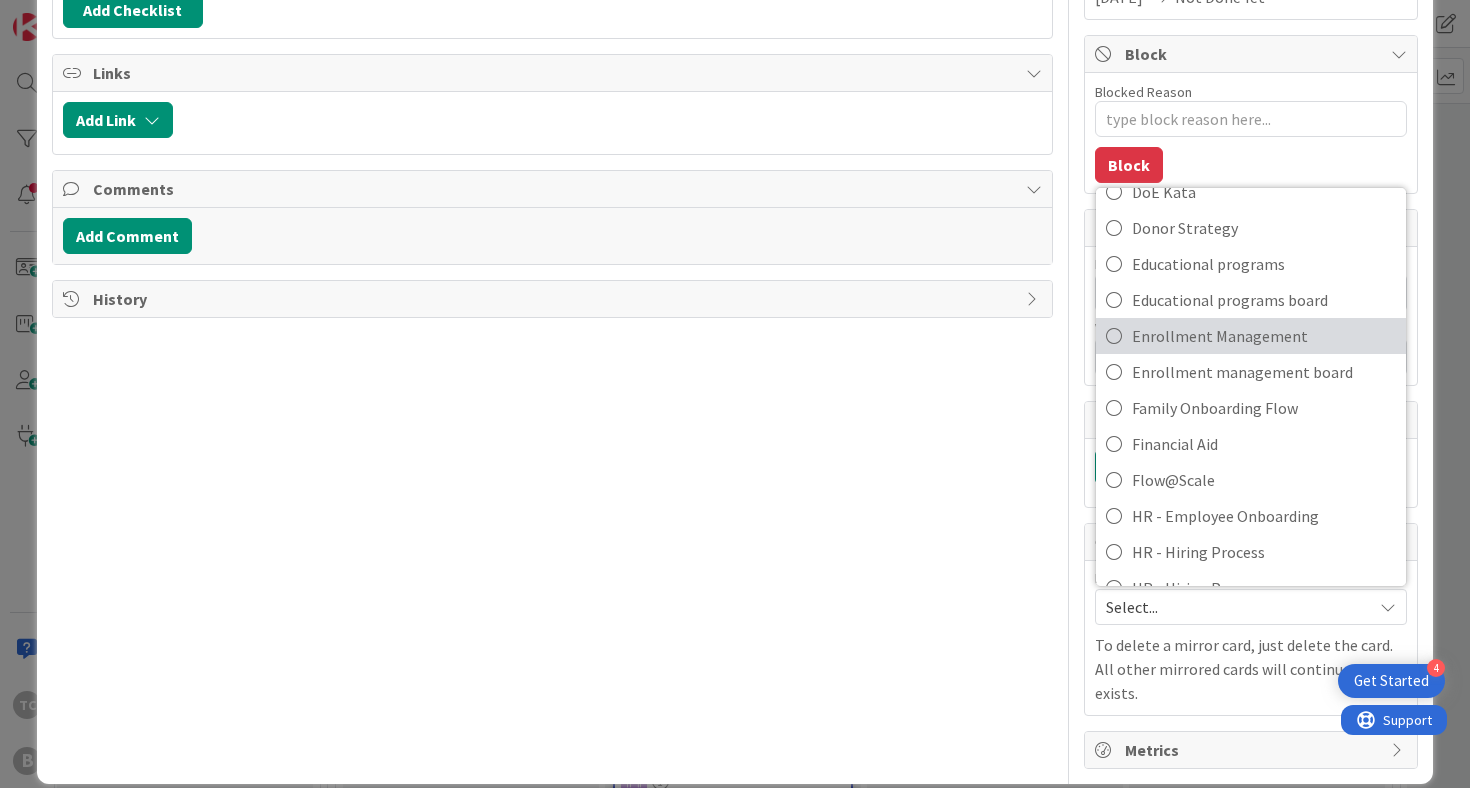 click at bounding box center [1114, 336] 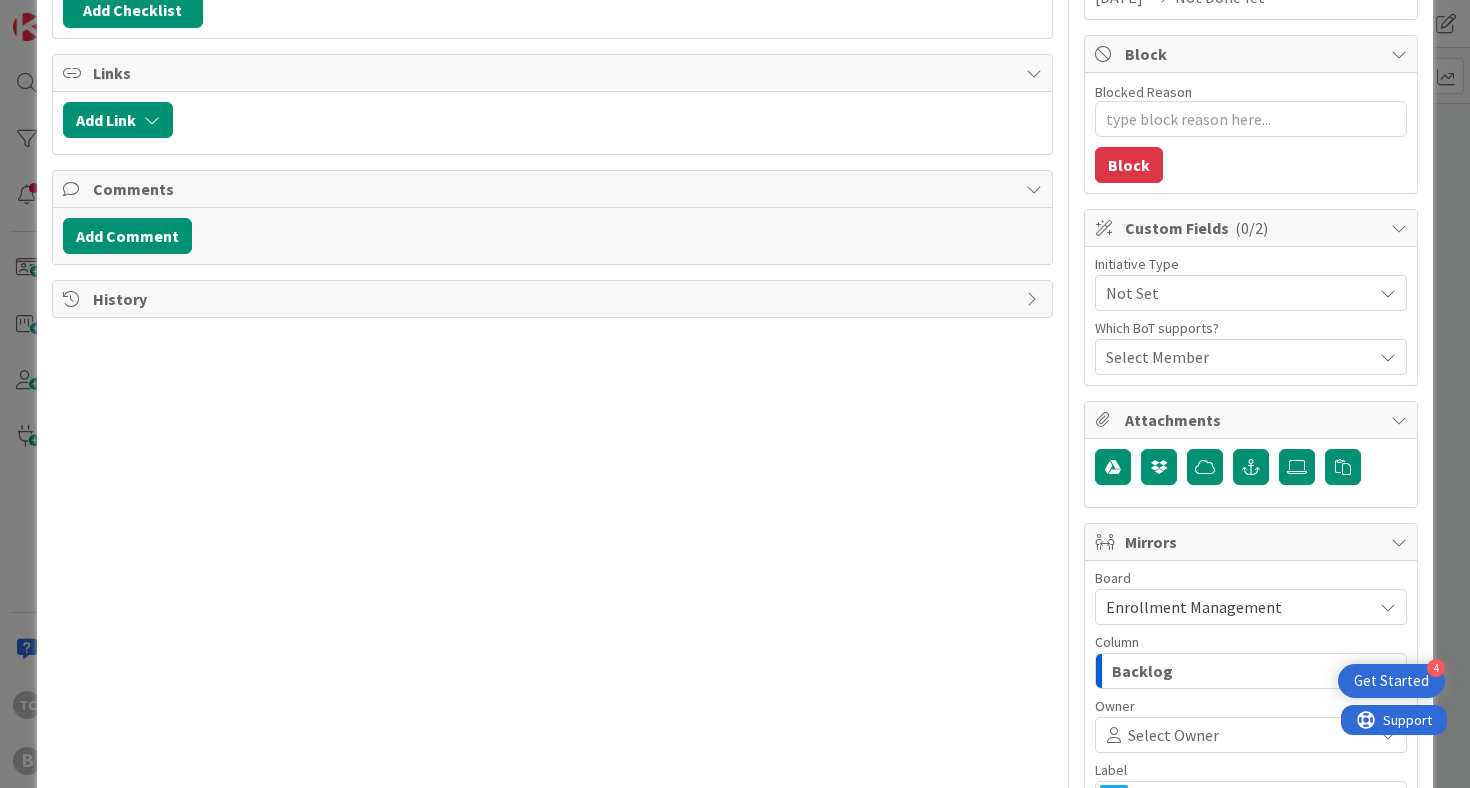 click on "Enrollment Management" at bounding box center [1194, 607] 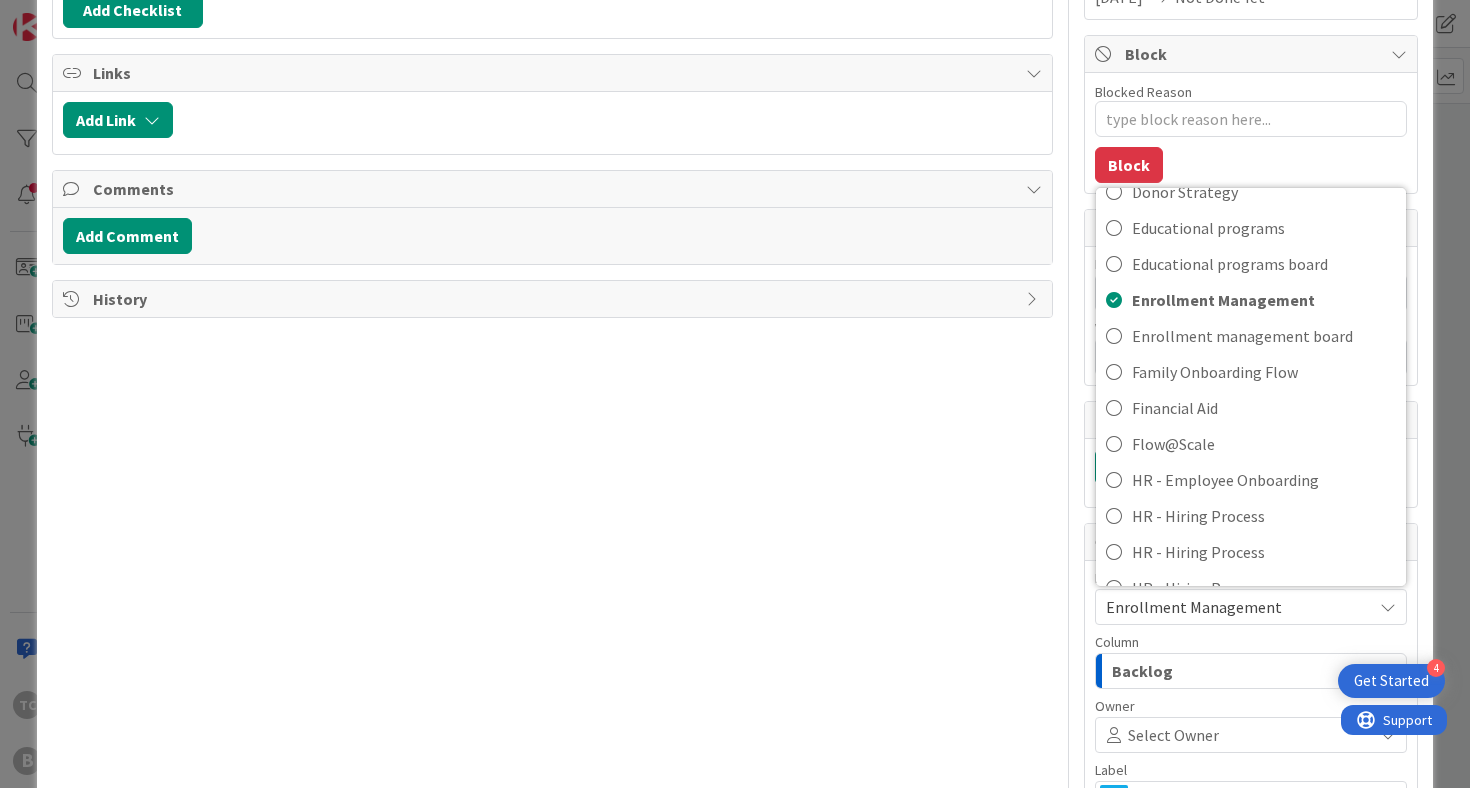 click on "Enrollment Management" at bounding box center (1194, 607) 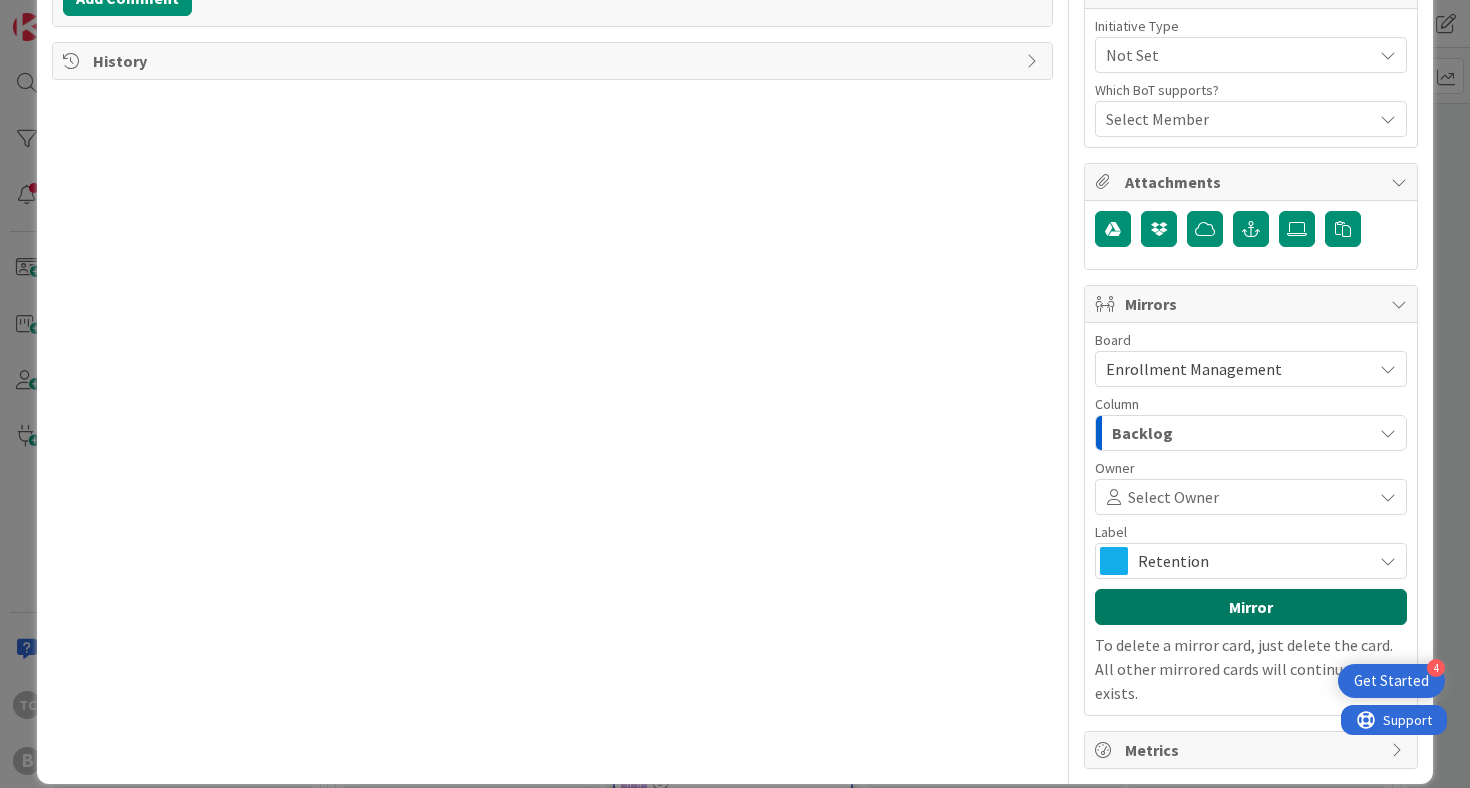 click on "Mirror" at bounding box center [1251, 607] 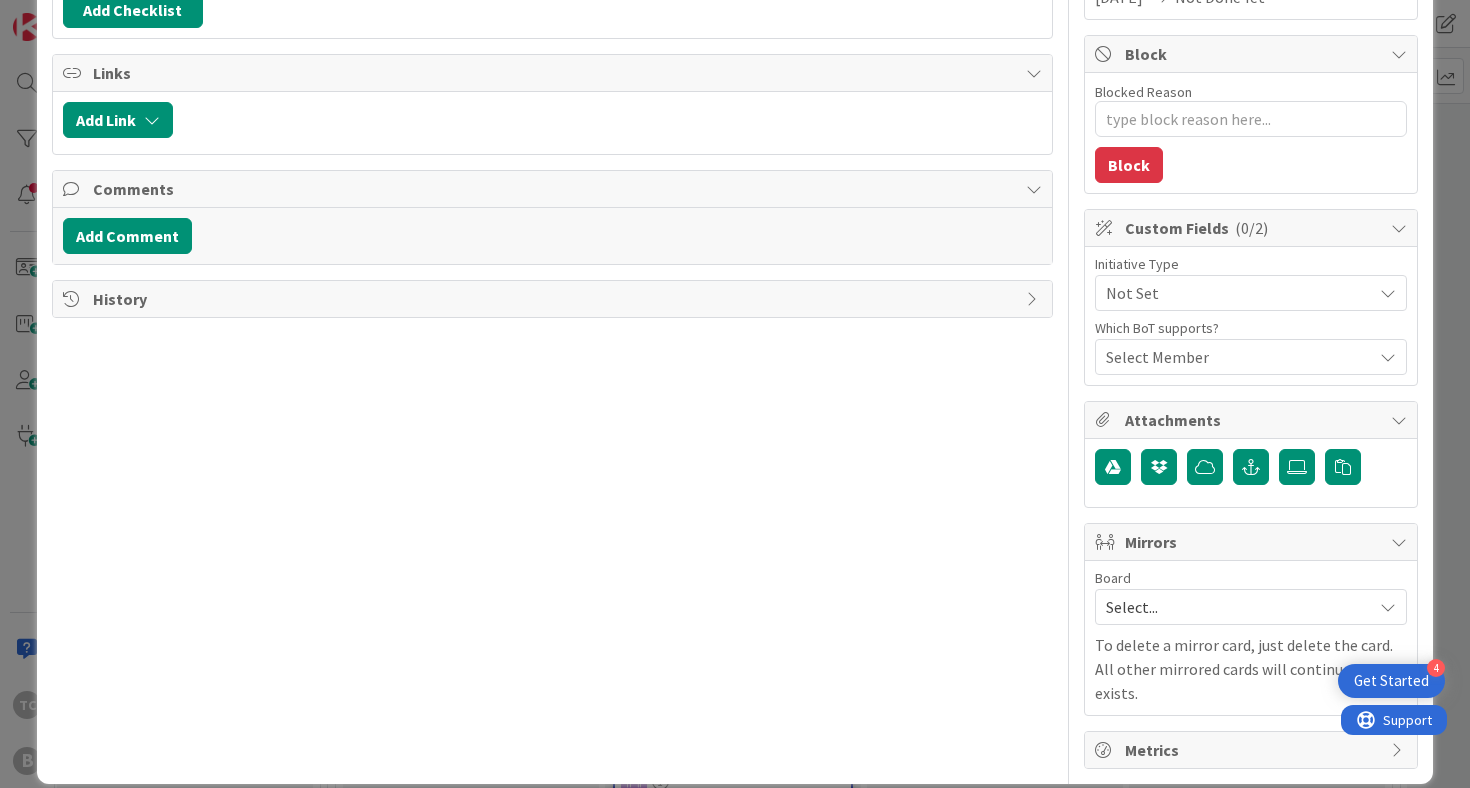 type on "x" 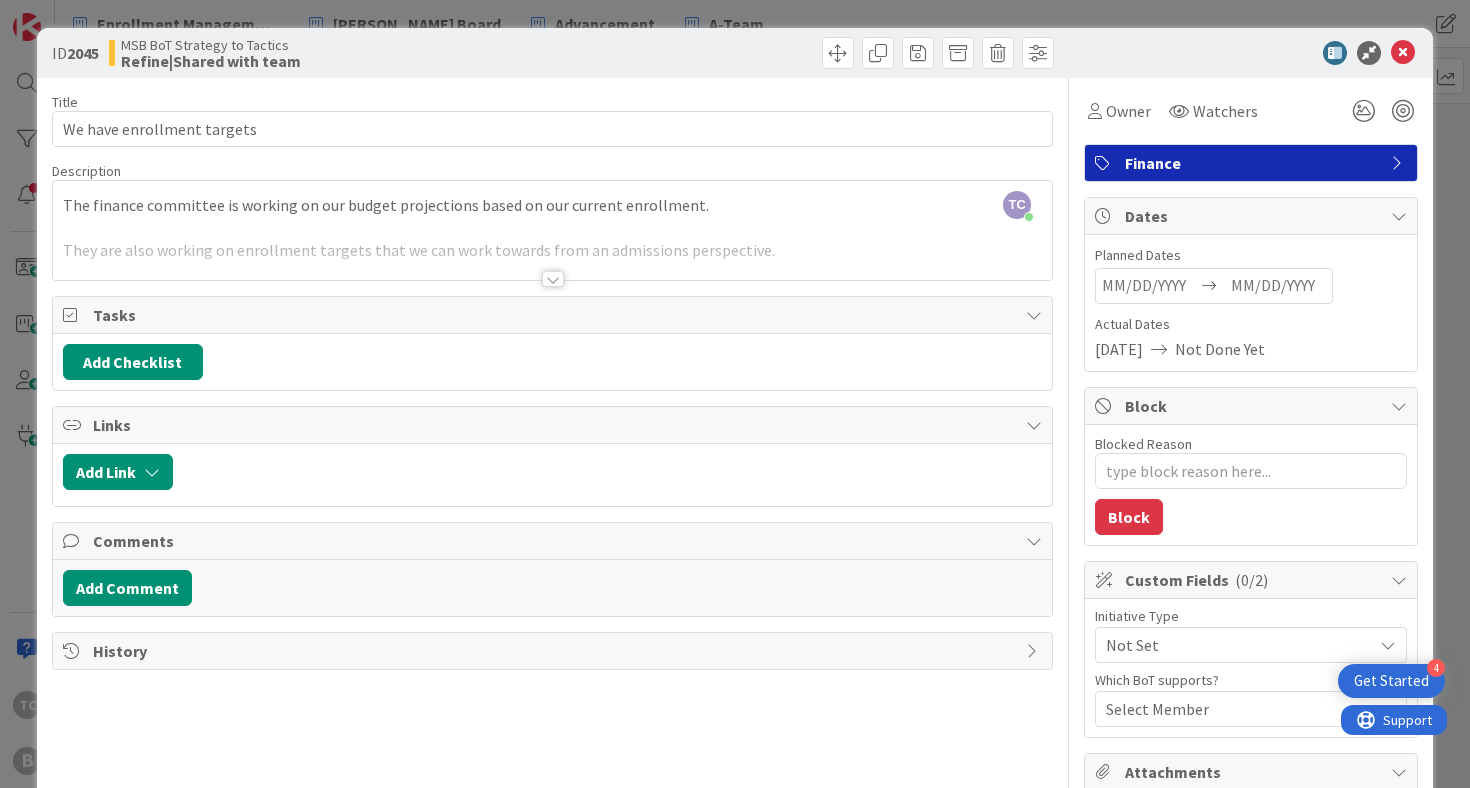 scroll, scrollTop: 0, scrollLeft: 0, axis: both 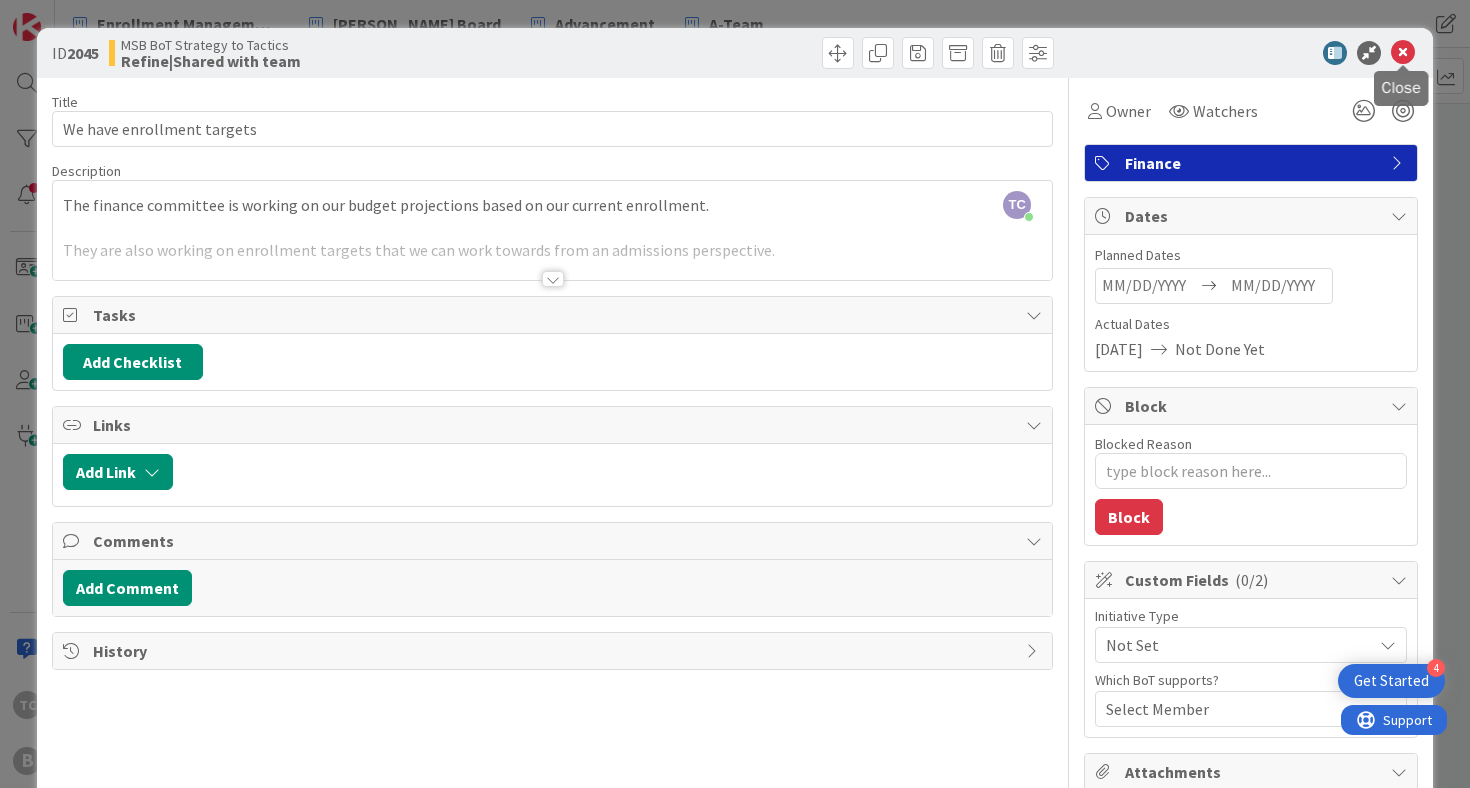 click at bounding box center (1403, 53) 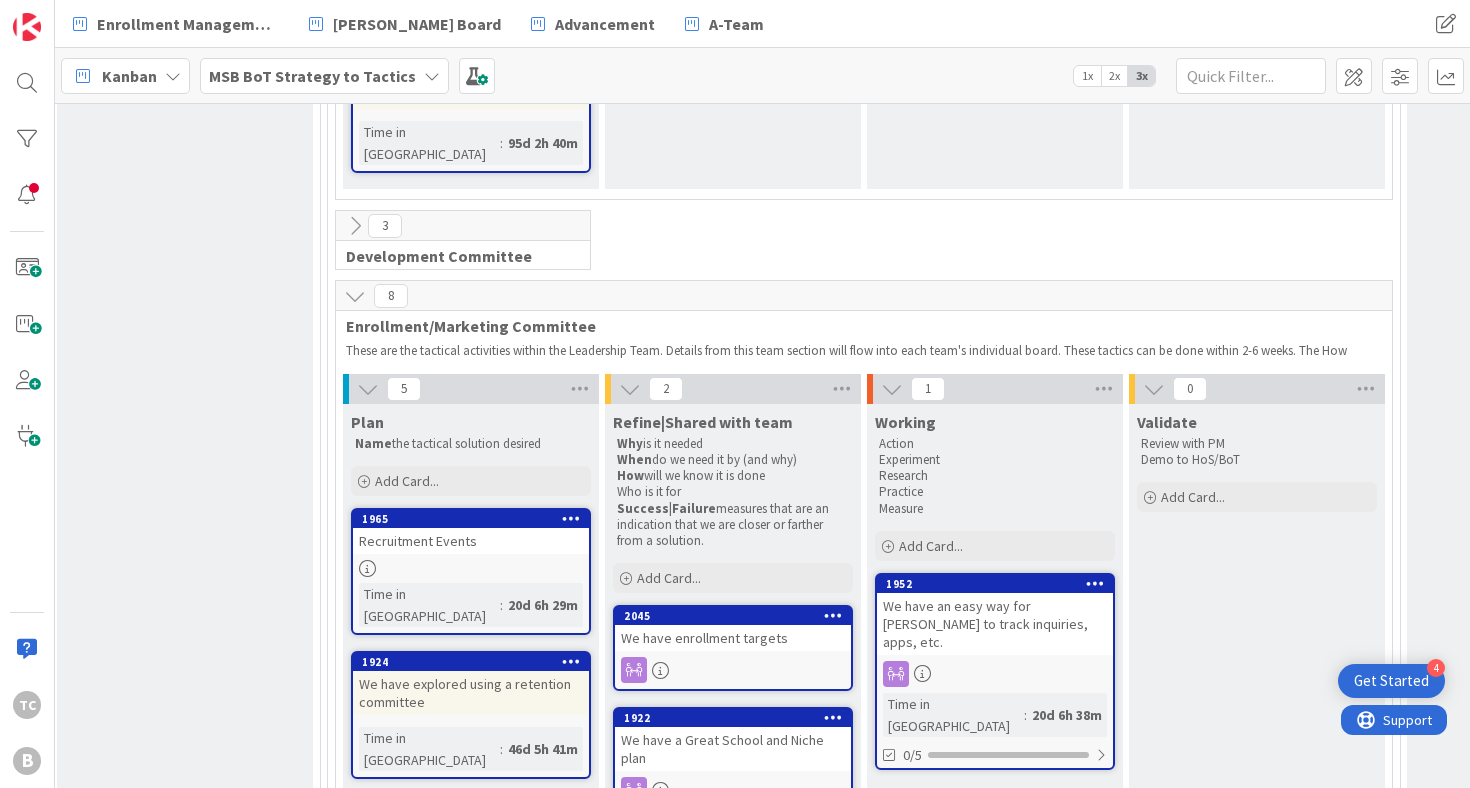scroll, scrollTop: 0, scrollLeft: 0, axis: both 